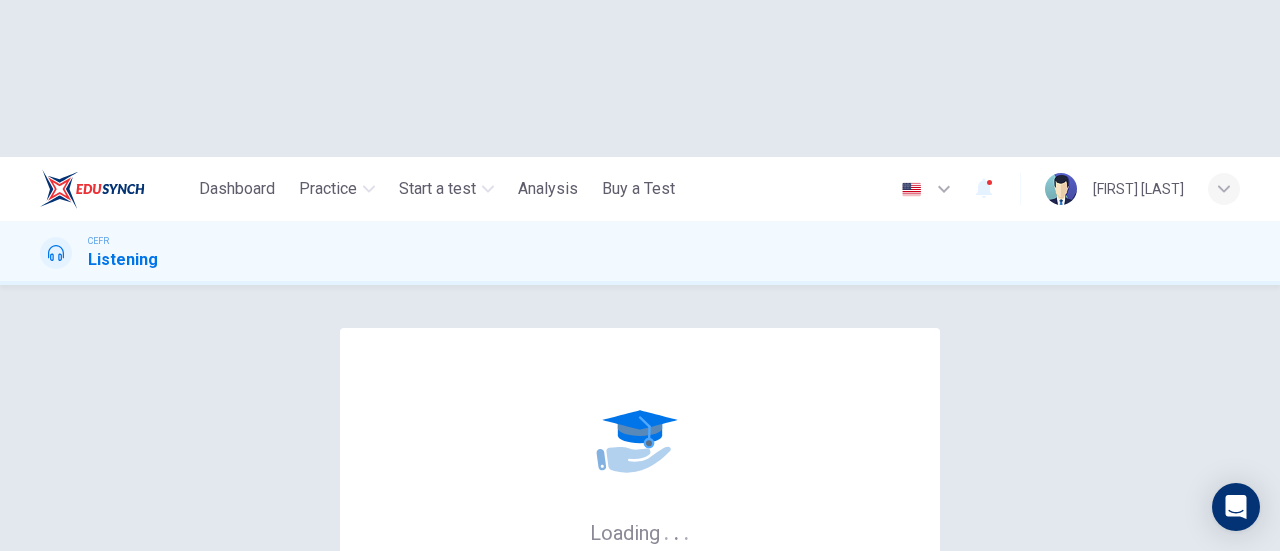 scroll, scrollTop: 0, scrollLeft: 0, axis: both 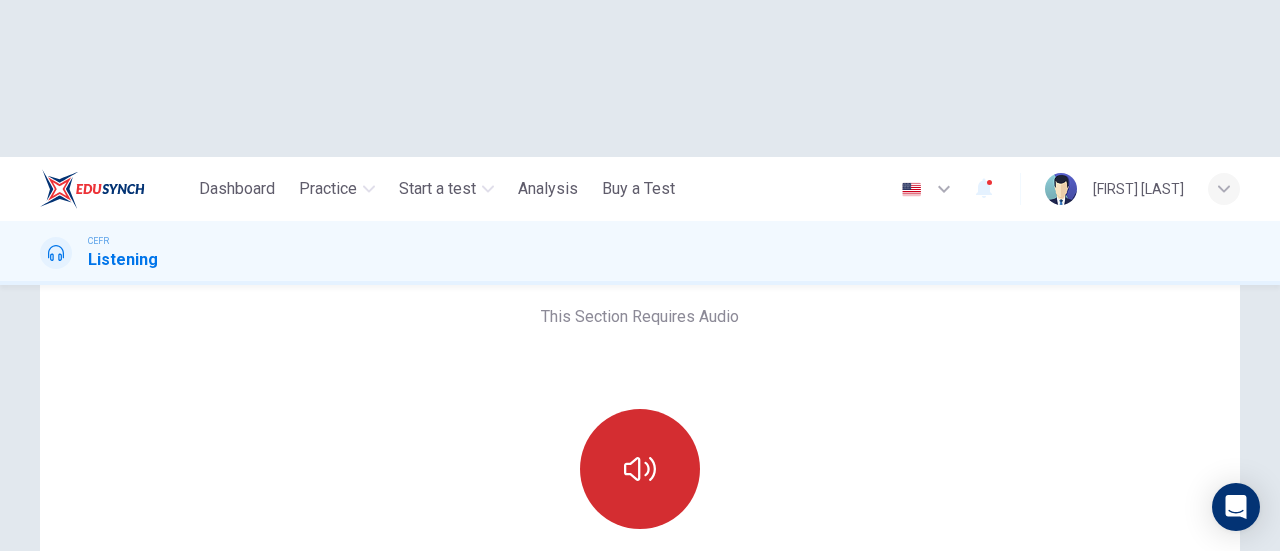 click 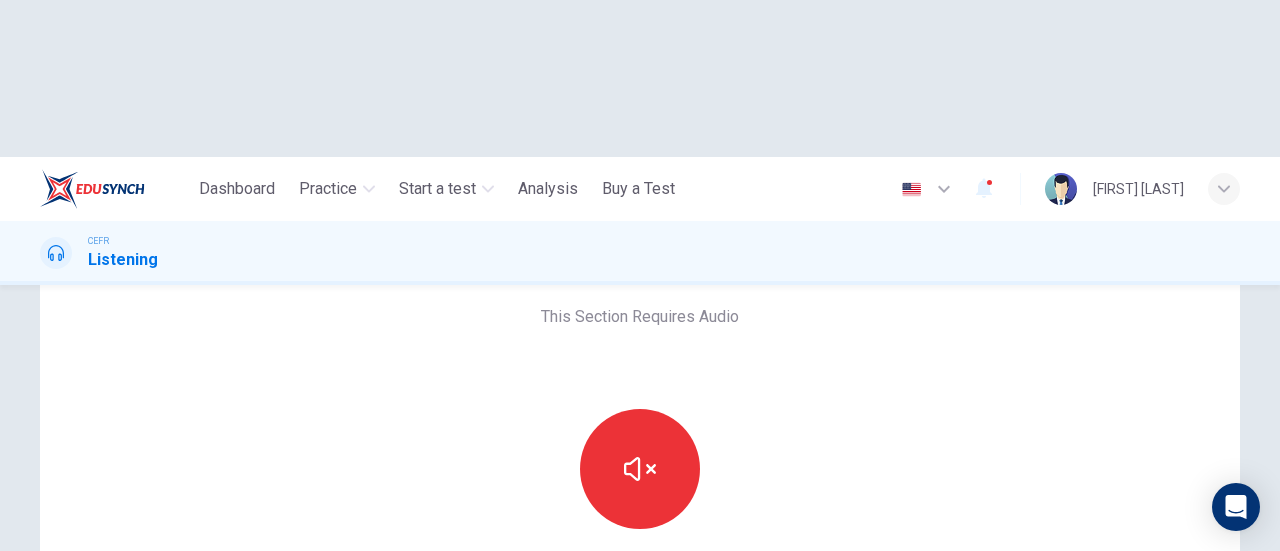 click on "This Section Requires Audio Click the icon to make sure you can hear the tune clearly. For the best performance, use Google Chrome Sounds good!" at bounding box center [640, 572] 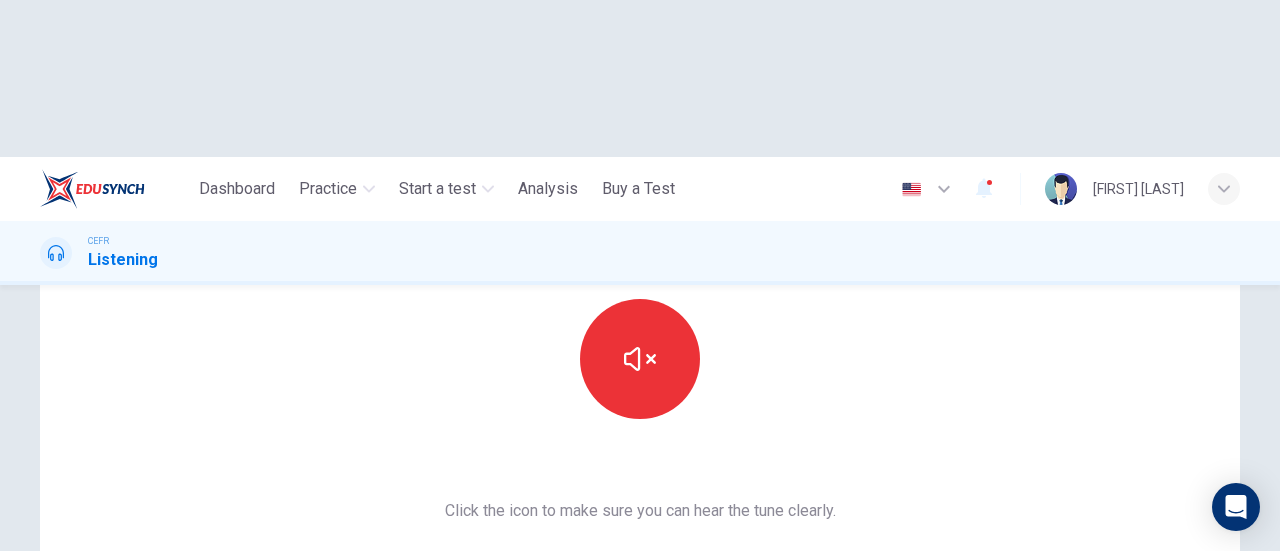 scroll, scrollTop: 300, scrollLeft: 0, axis: vertical 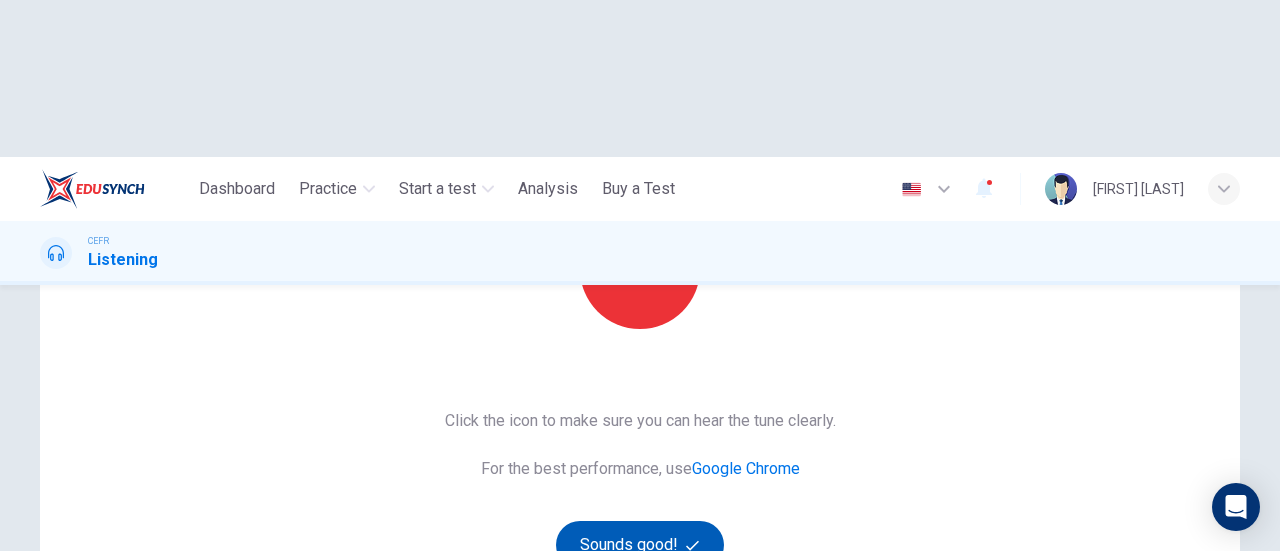 click on "Sounds good!" at bounding box center [640, 545] 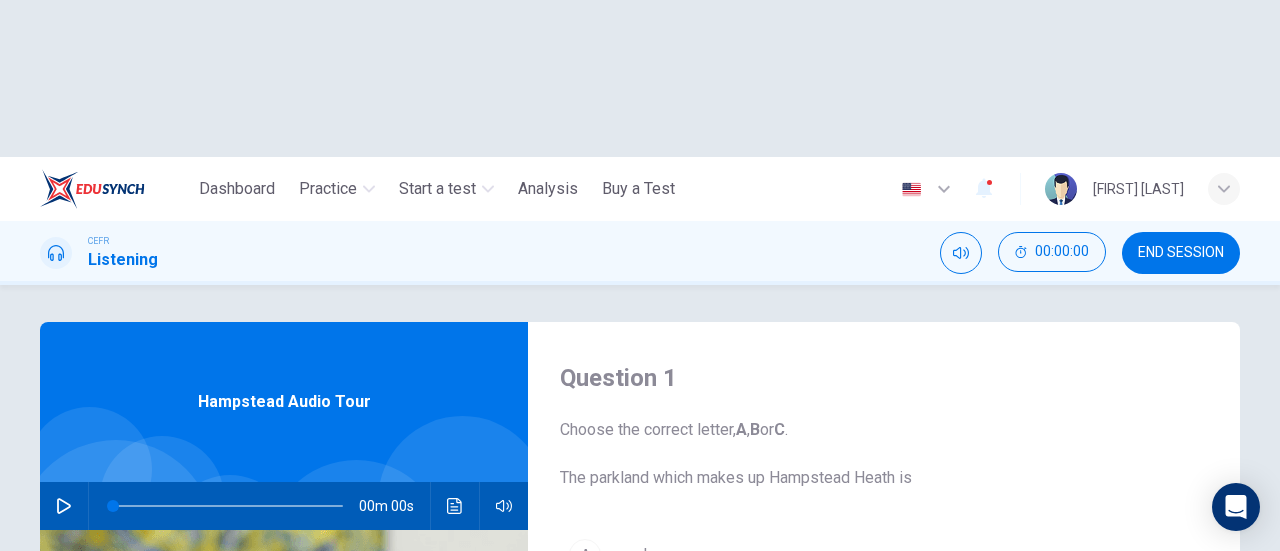 scroll, scrollTop: 0, scrollLeft: 0, axis: both 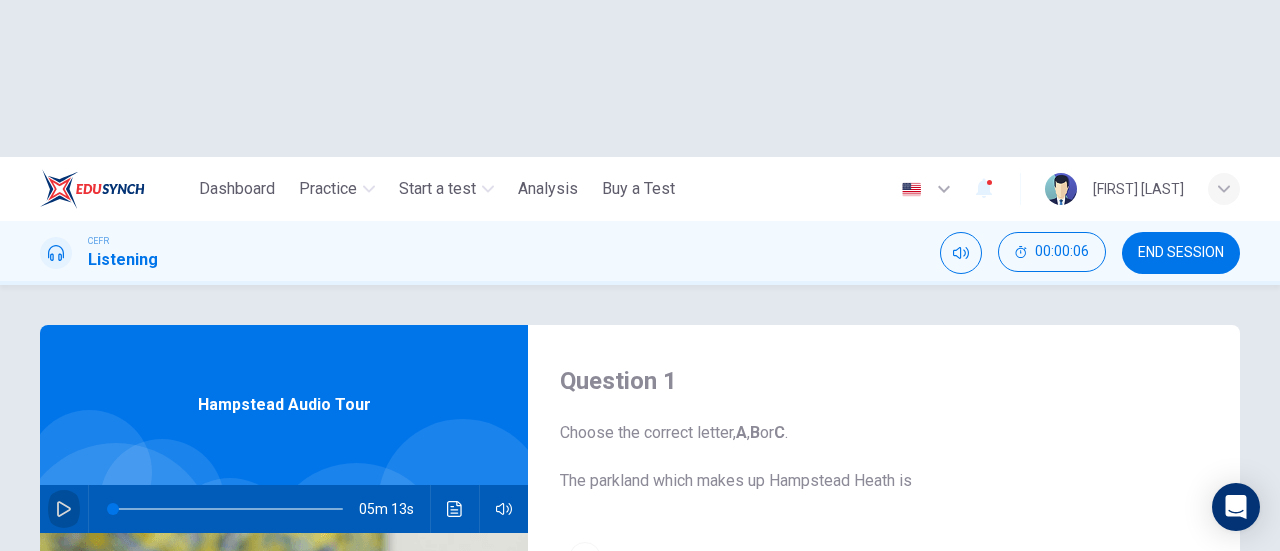 click 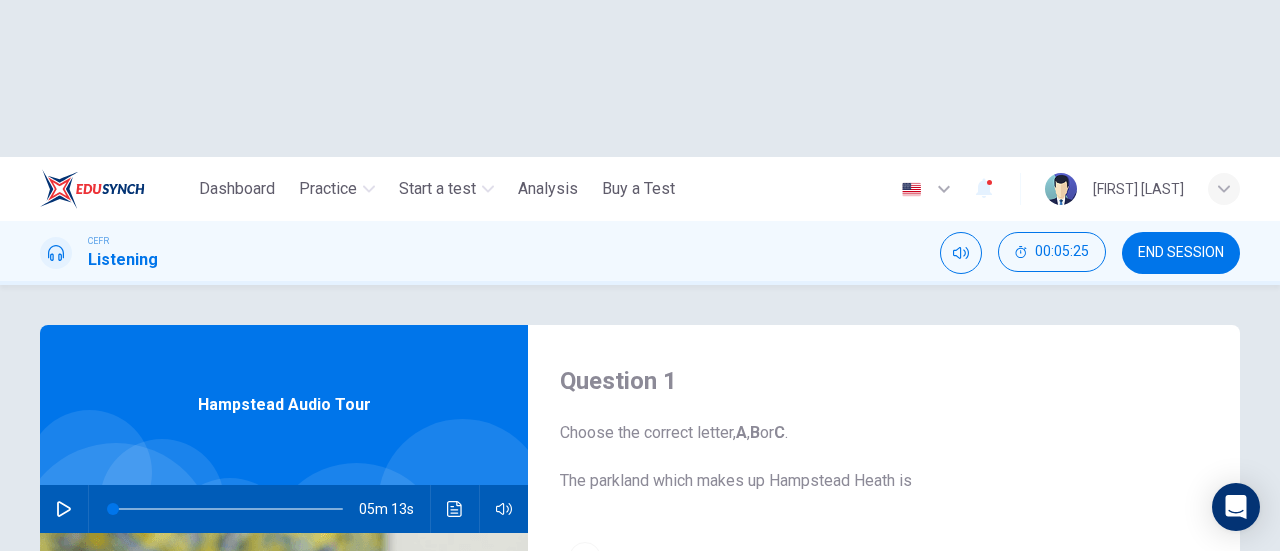 click 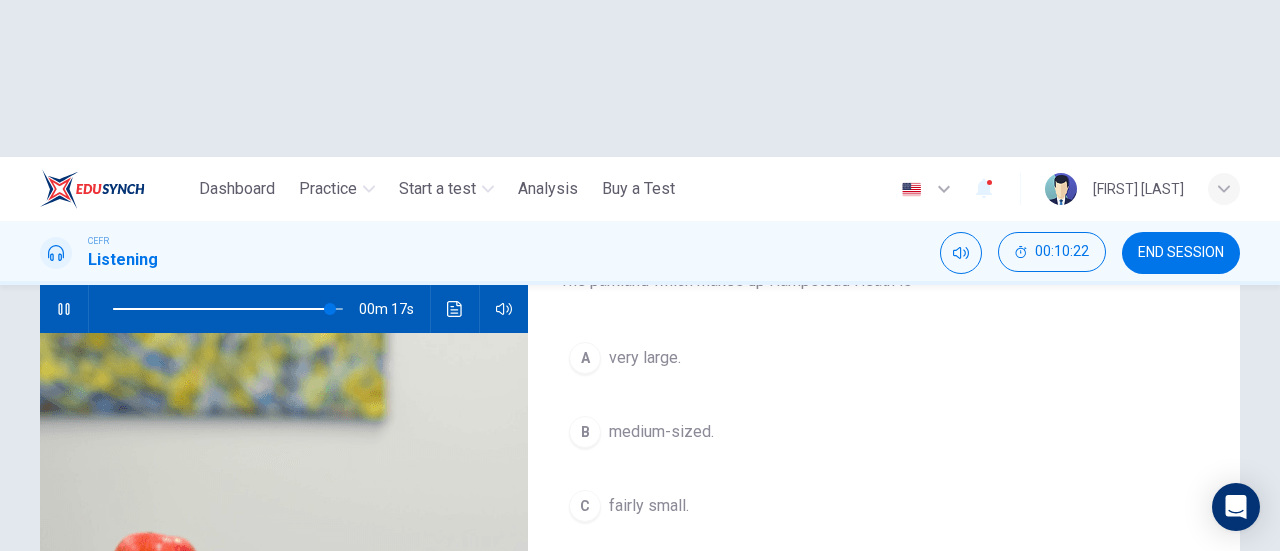 scroll, scrollTop: 100, scrollLeft: 0, axis: vertical 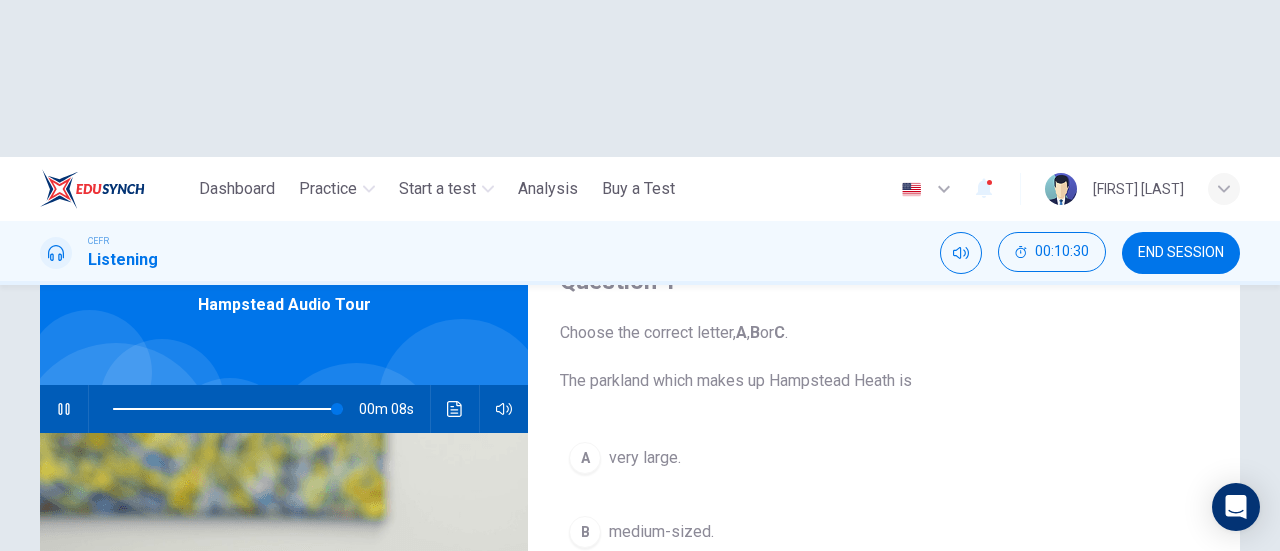 click on "A very large." at bounding box center (884, 458) 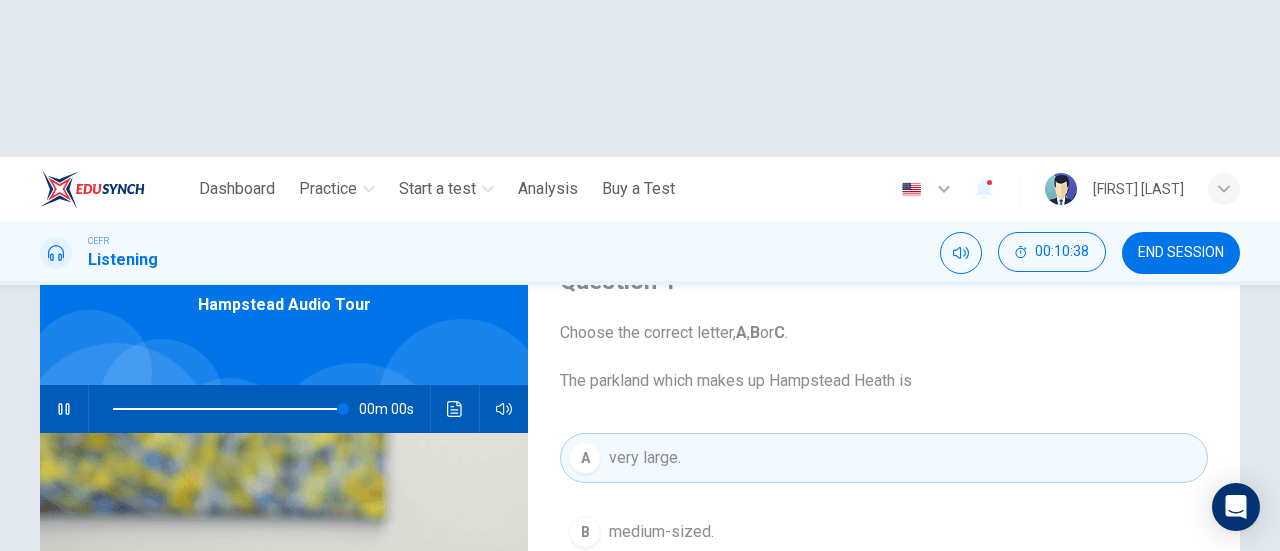 type on "*" 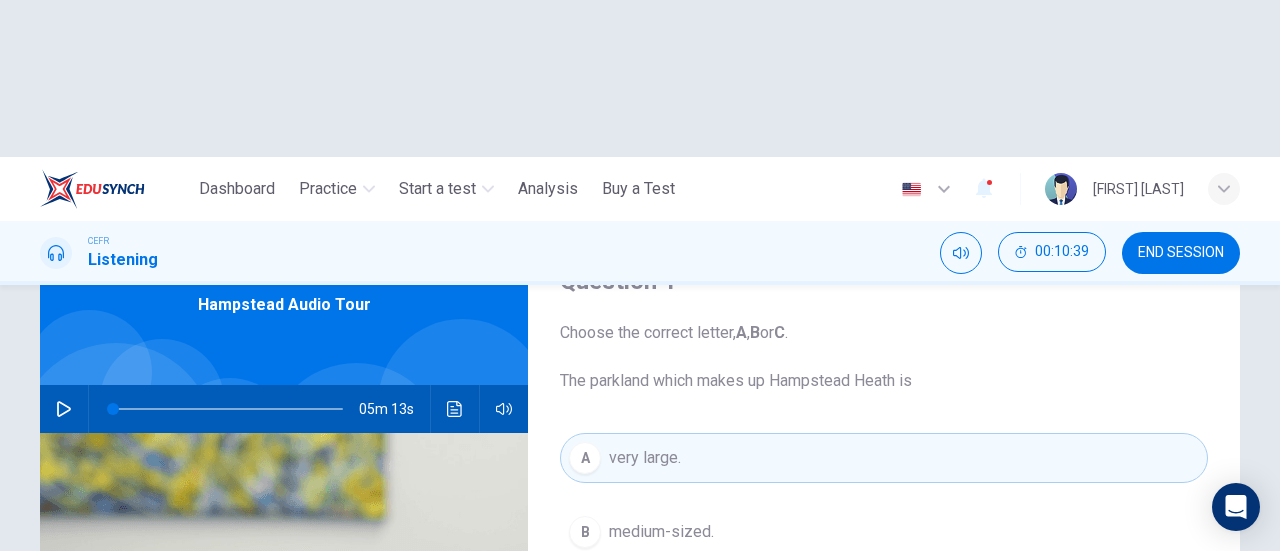 click on "SUBMIT" at bounding box center [719, 668] 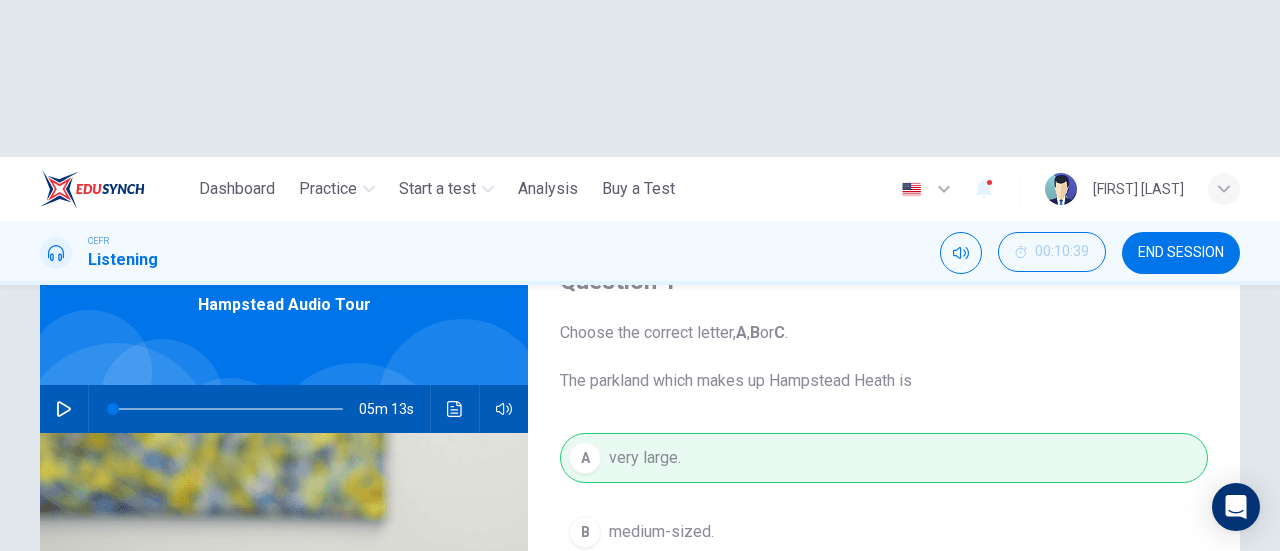 click on "NEXT" at bounding box center (925, 668) 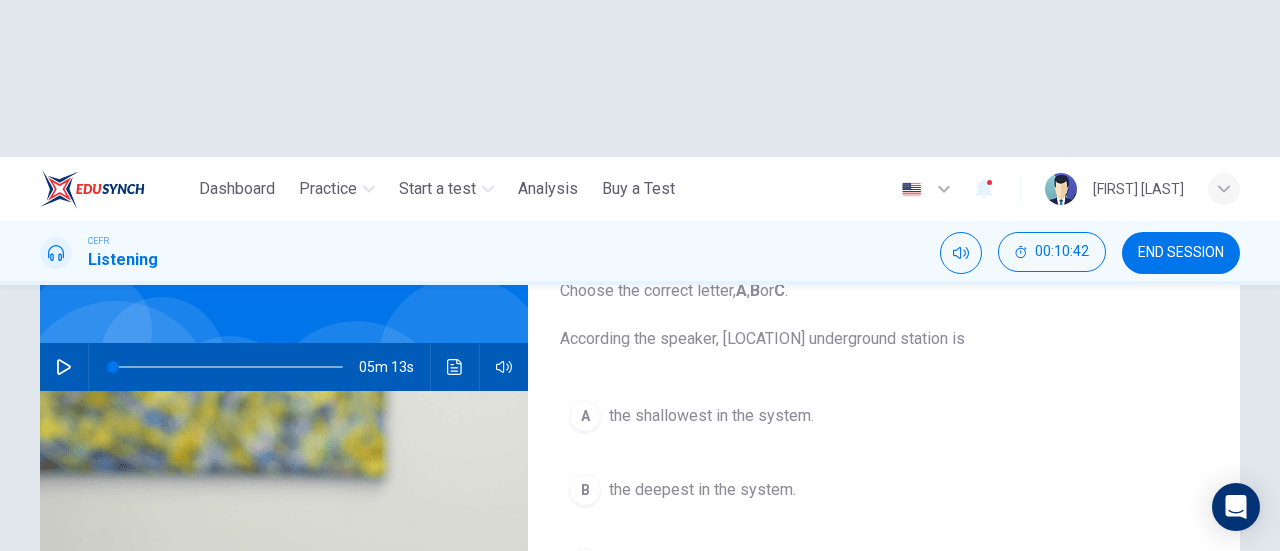 scroll, scrollTop: 100, scrollLeft: 0, axis: vertical 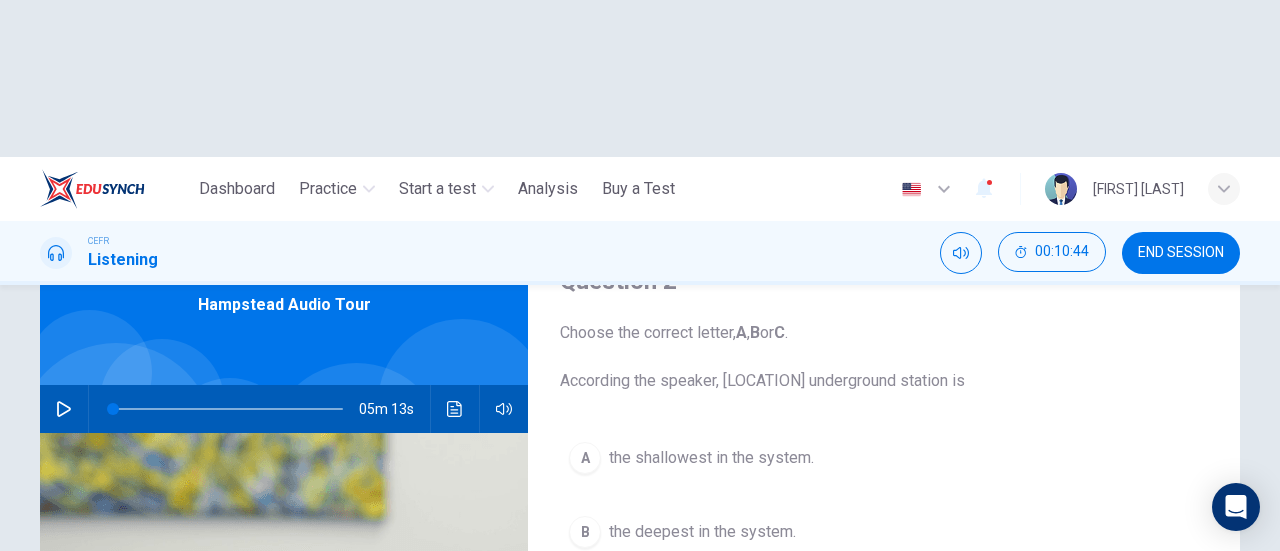 click on "B" at bounding box center [585, 532] 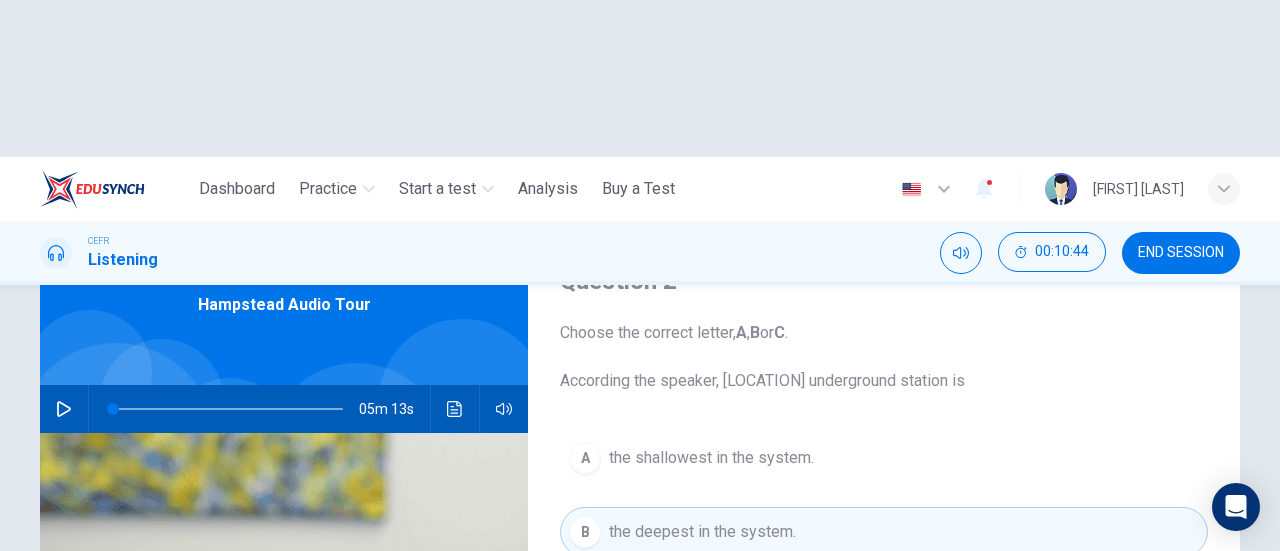 click on "SUBMIT" at bounding box center [709, 668] 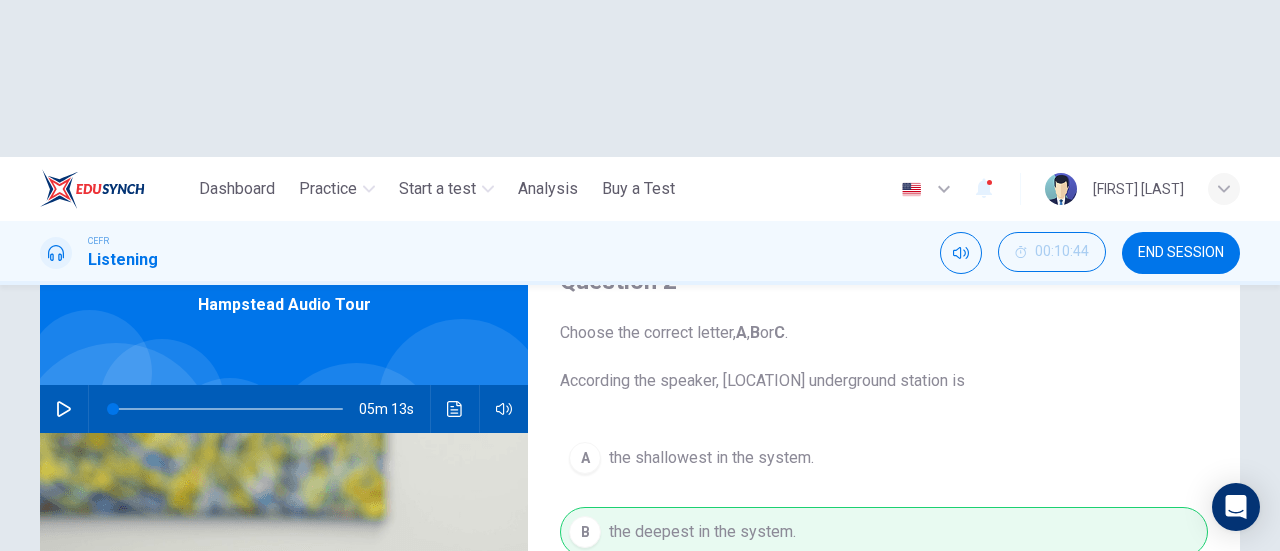 click on "NEXT" at bounding box center [925, 668] 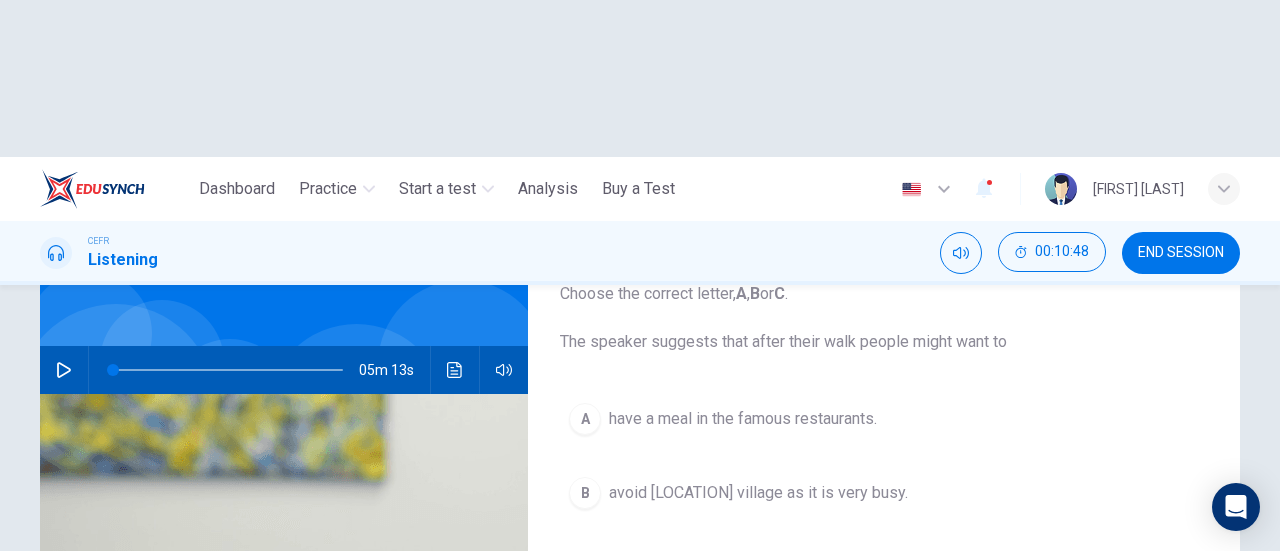 scroll, scrollTop: 100, scrollLeft: 0, axis: vertical 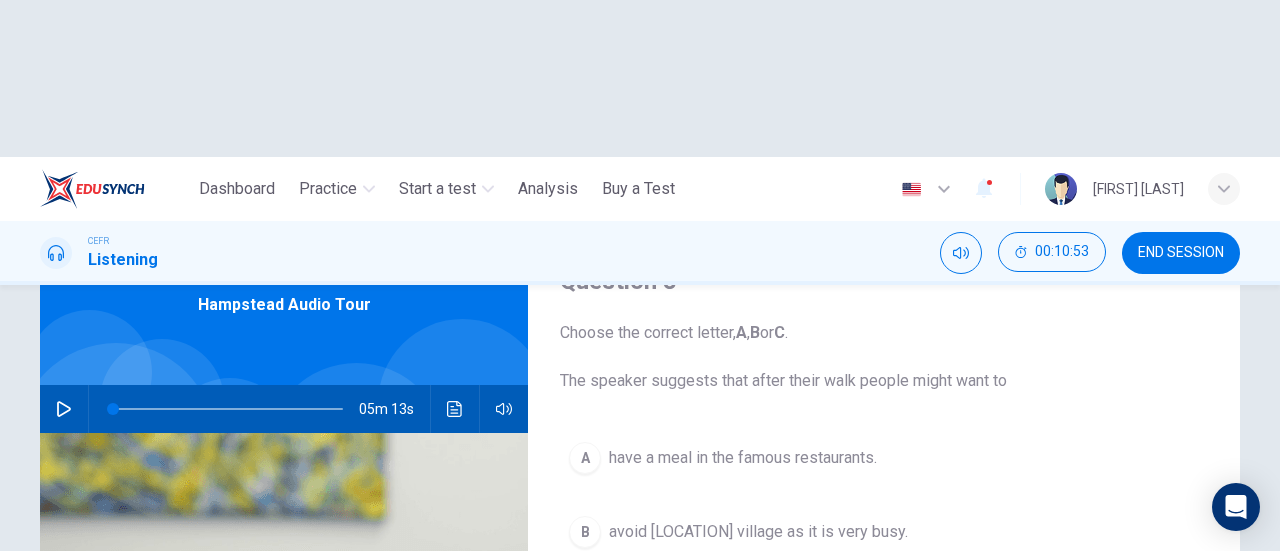 click on "C visit [LOCATION] village to look at the shops." at bounding box center [884, 606] 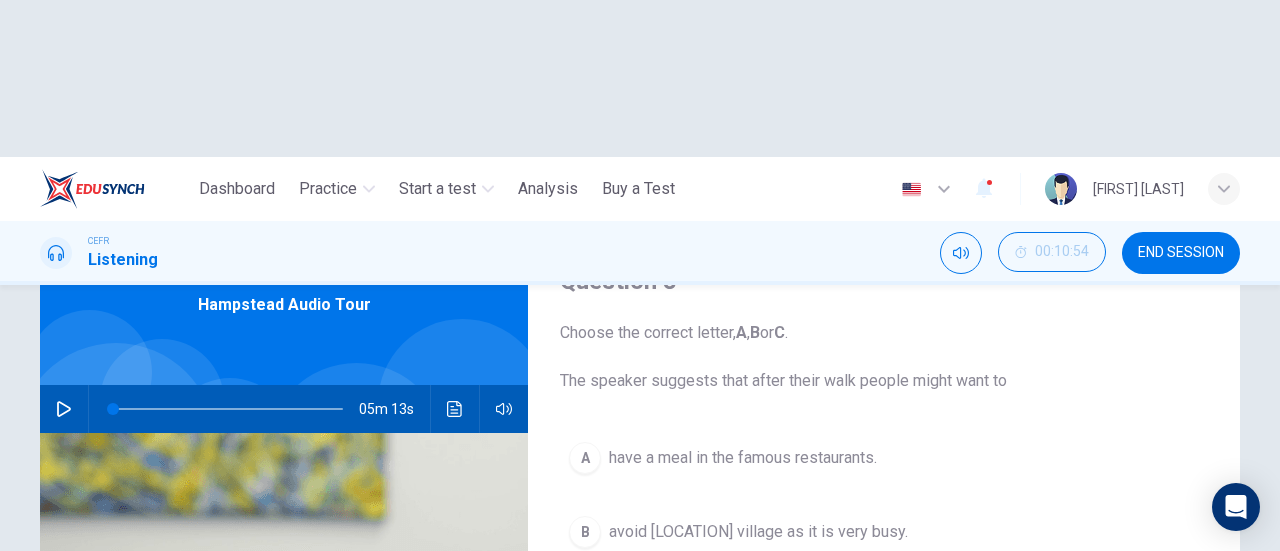 click on "NEXT" at bounding box center [925, 668] 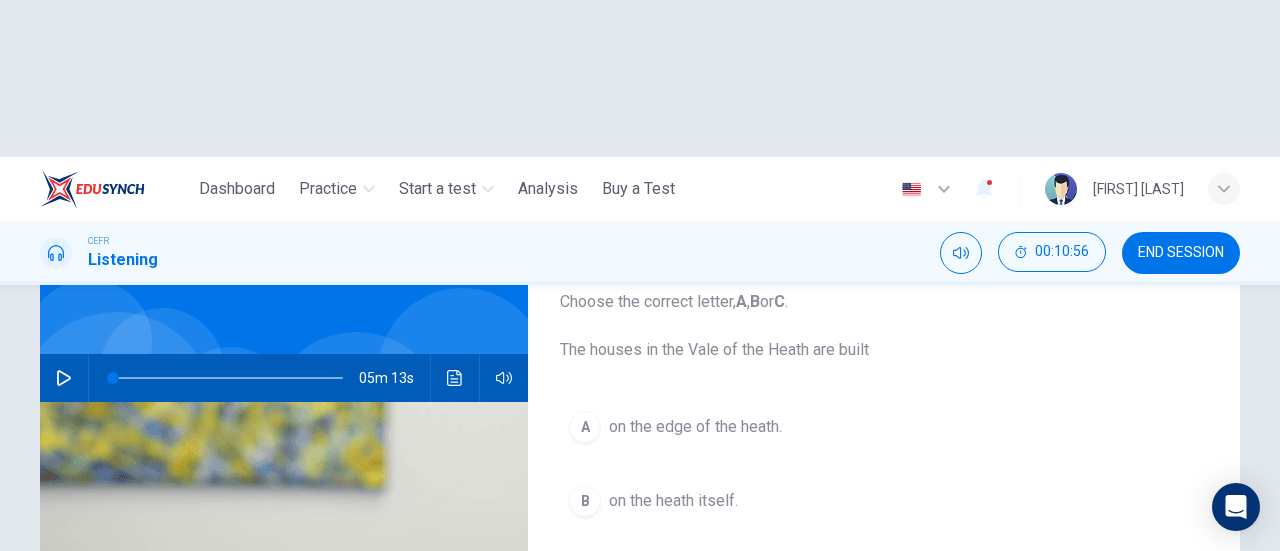 scroll, scrollTop: 100, scrollLeft: 0, axis: vertical 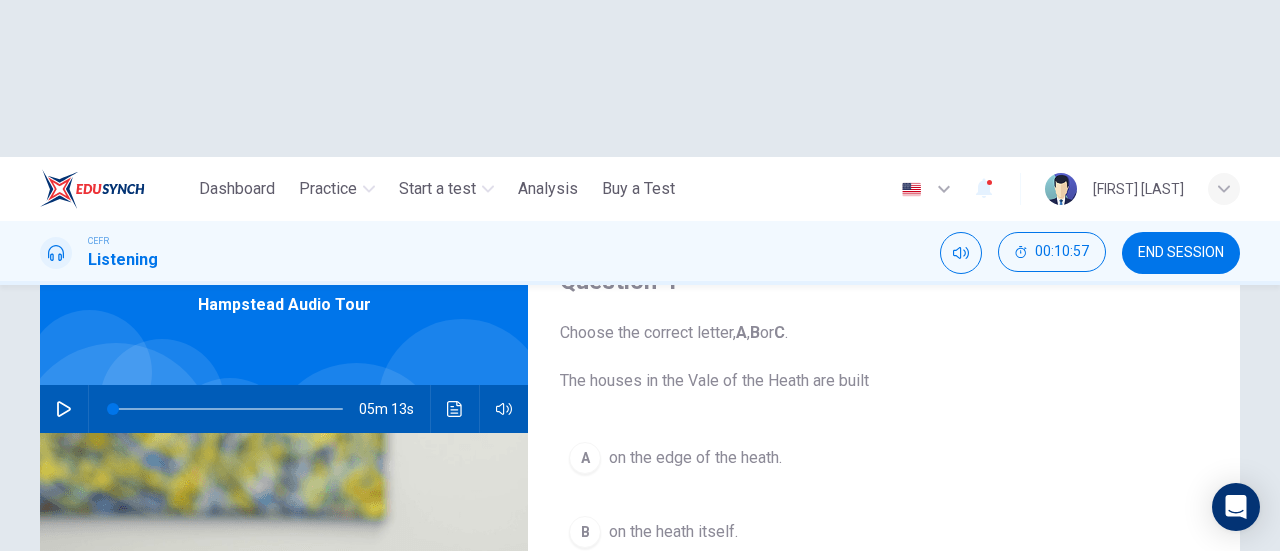 click on "A" at bounding box center [585, 458] 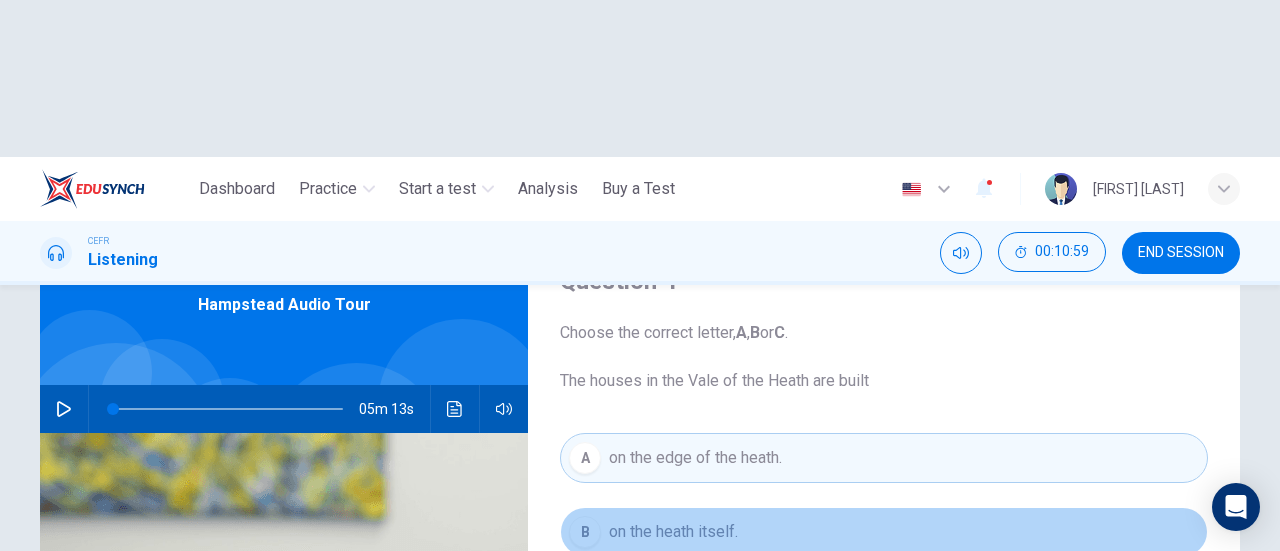 click on "B" at bounding box center [585, 532] 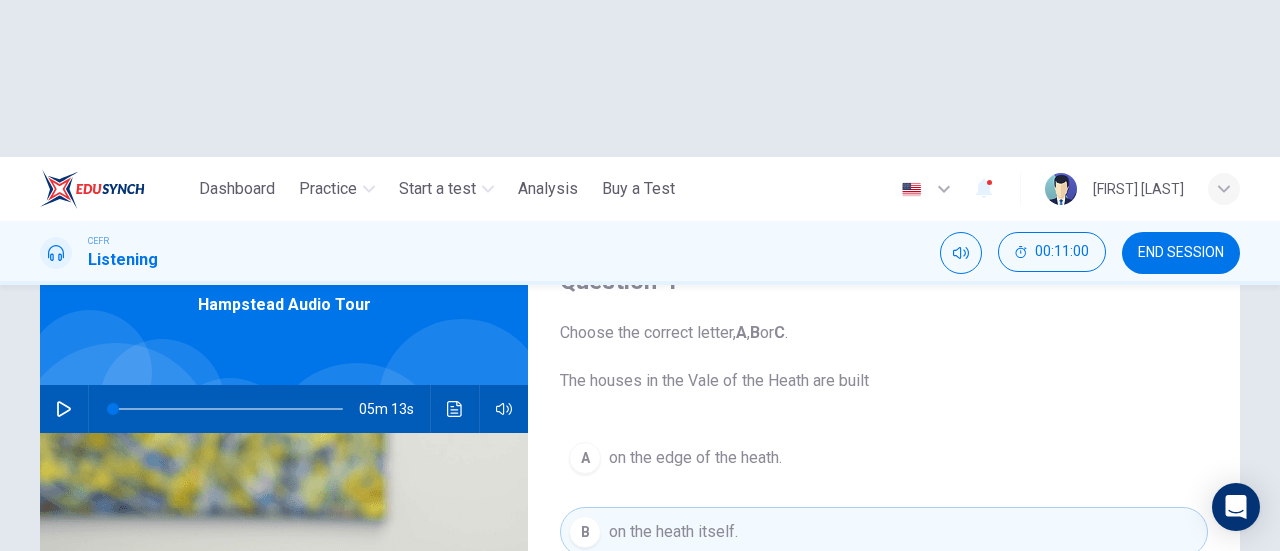 click on "SUBMIT" at bounding box center [709, 668] 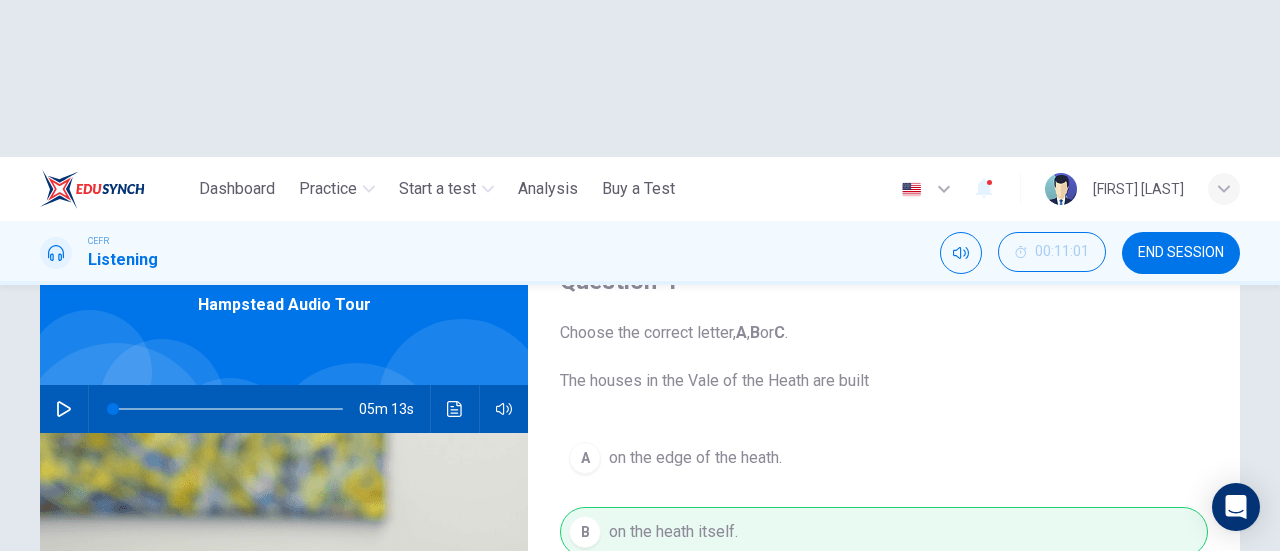 click on "NEXT" at bounding box center (935, 668) 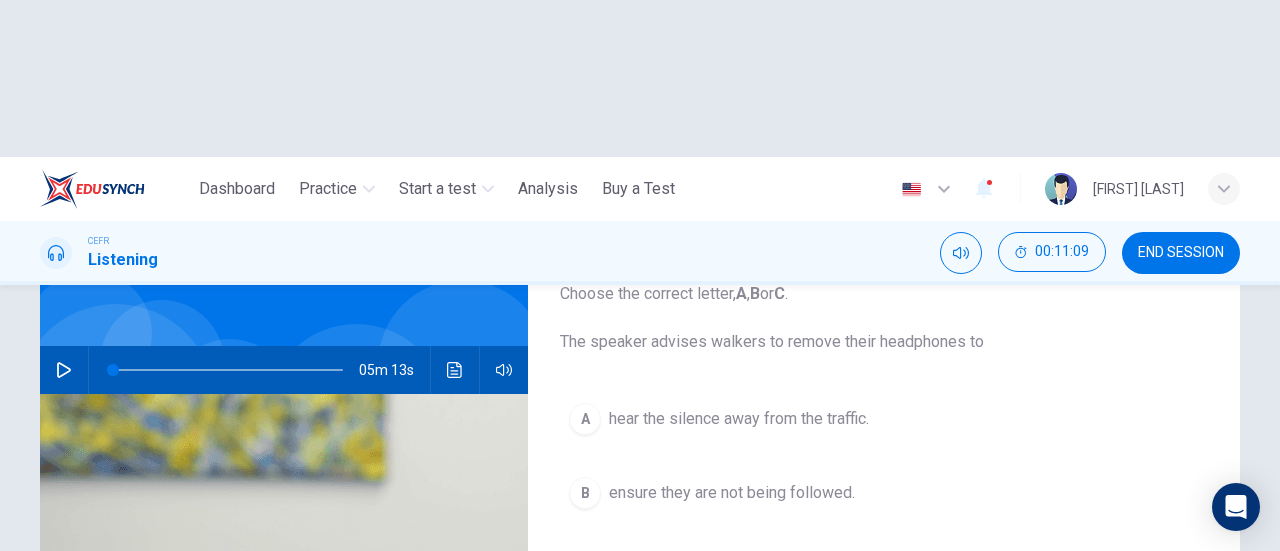 scroll, scrollTop: 100, scrollLeft: 0, axis: vertical 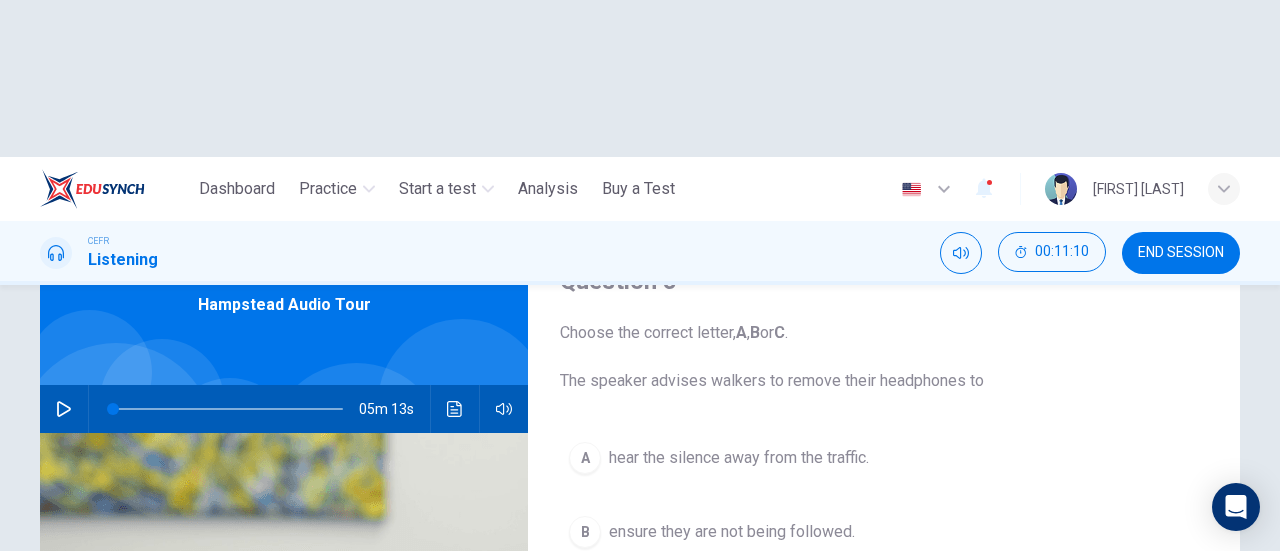 click on "C" at bounding box center [585, 606] 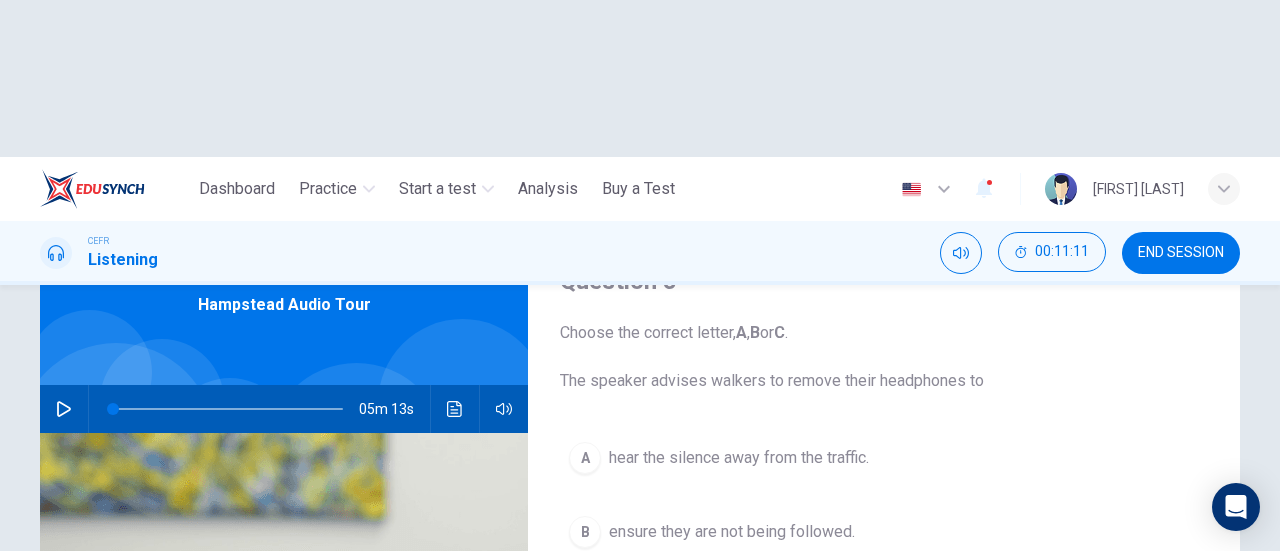 click on "SUBMIT" at bounding box center (709, 668) 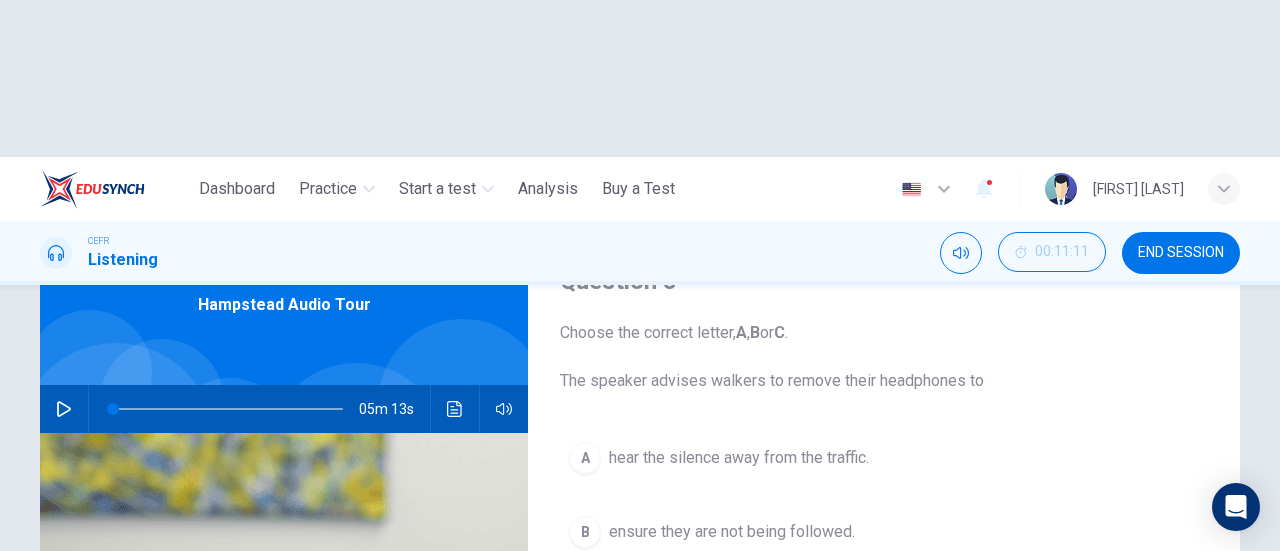 click on "NEXT" at bounding box center [925, 668] 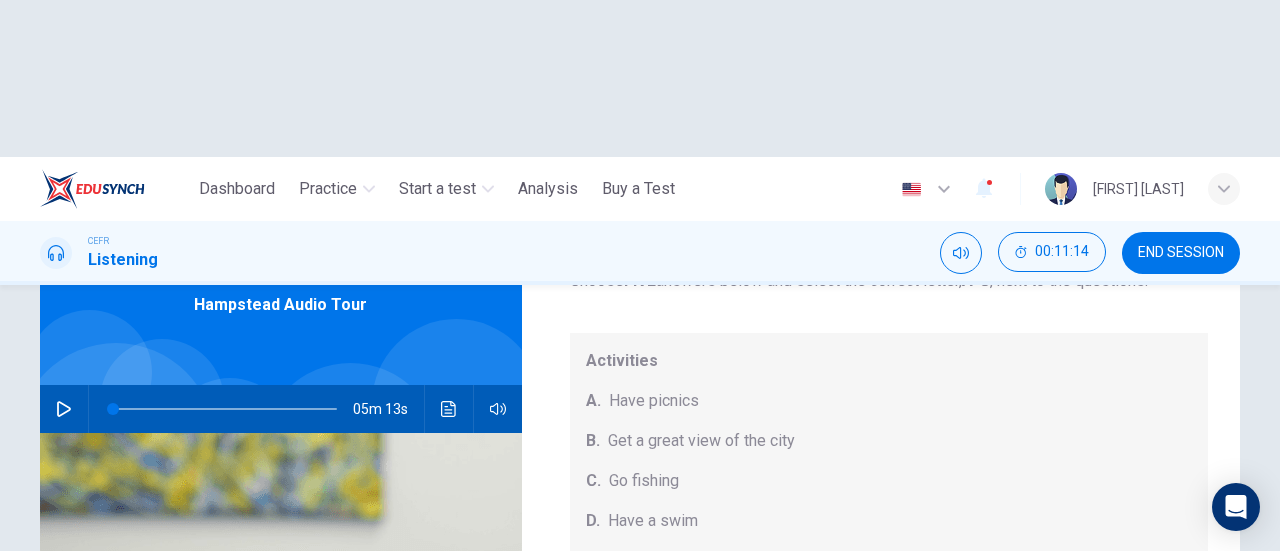 scroll, scrollTop: 184, scrollLeft: 0, axis: vertical 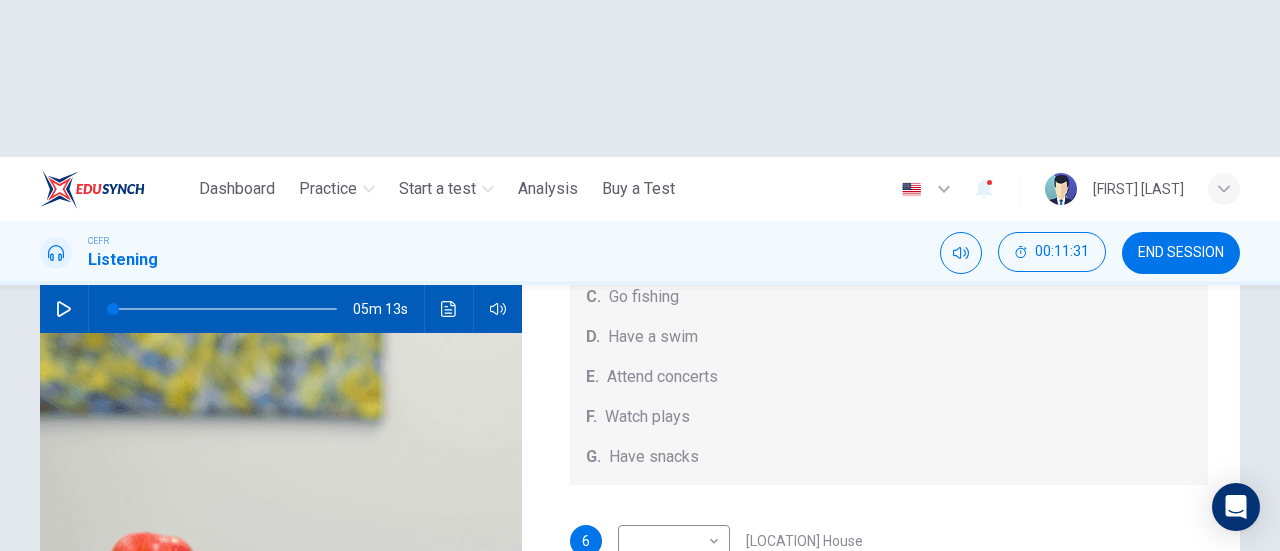 click on "This site uses cookies, as explained in our Privacy Policy. If you agree to the use of cookies, please click the Accept button and continue to browse our site. Privacy Policy Accept Dashboard Practice Start a test Analysis Buy a Test English ** ​ [FIRST] [LAST] CEFR Listening 00:11:31 END SESSION Questions 6 - 10 Which activity can be done at each of the following locations on the heath? Choose FIVE answers below and select the correct letter, A-G, next to the questions. Activities A. Have picnics B. Get a great view of the city C. Go fishing D. Have a swim E. Attend concerts F. Watch plays G. Have snacks 6 ​ ​ [LOCATION] House 7 ​ ​ grassy slopes 8 ​ ​ open-air stage 9 ​ ​ ponds 10 ​ ​ [LOCATION] [LOCATION] Audio Tour 05m 13s SKIP SUBMIT ELTC - EduSynch CEFR Test for Teachers in Malaysia
Assess difficulty" at bounding box center (640, 275) 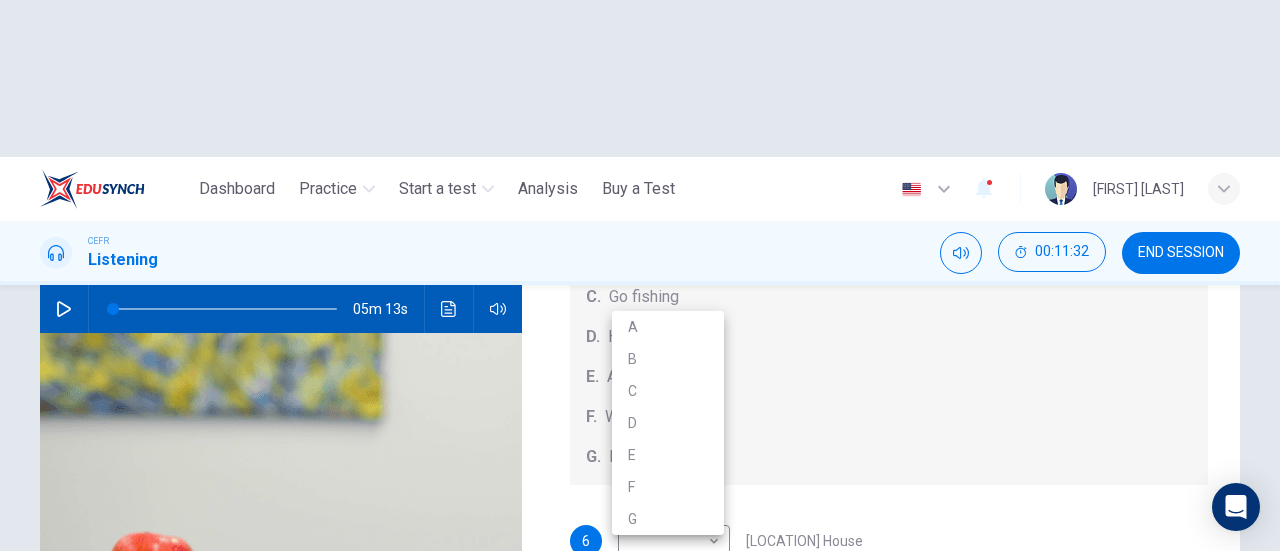 click on "A" at bounding box center [668, 327] 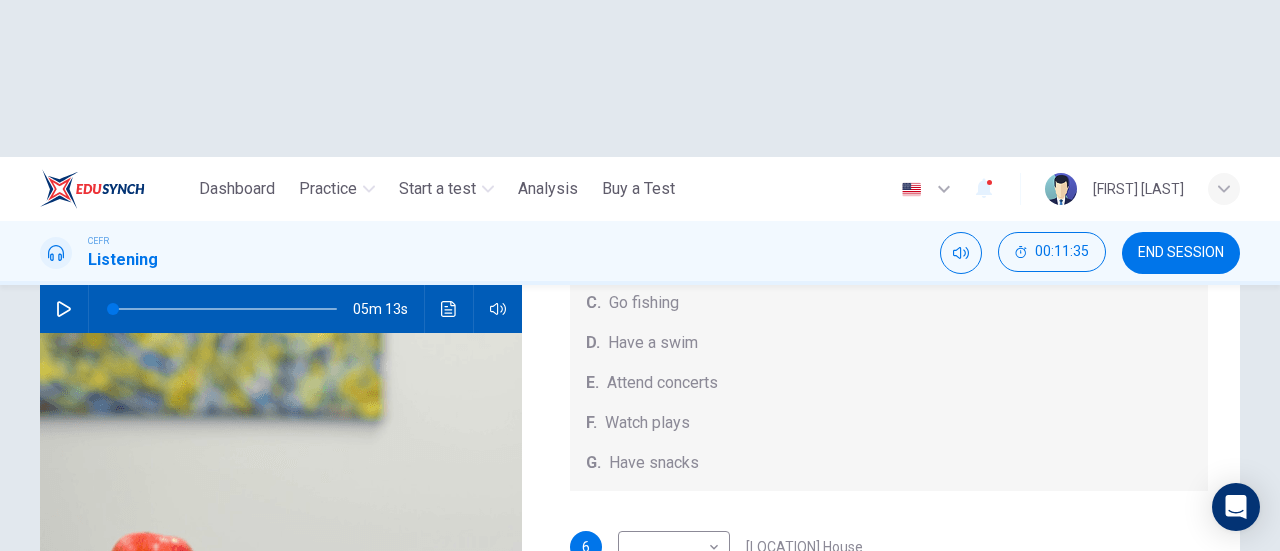 scroll, scrollTop: 184, scrollLeft: 0, axis: vertical 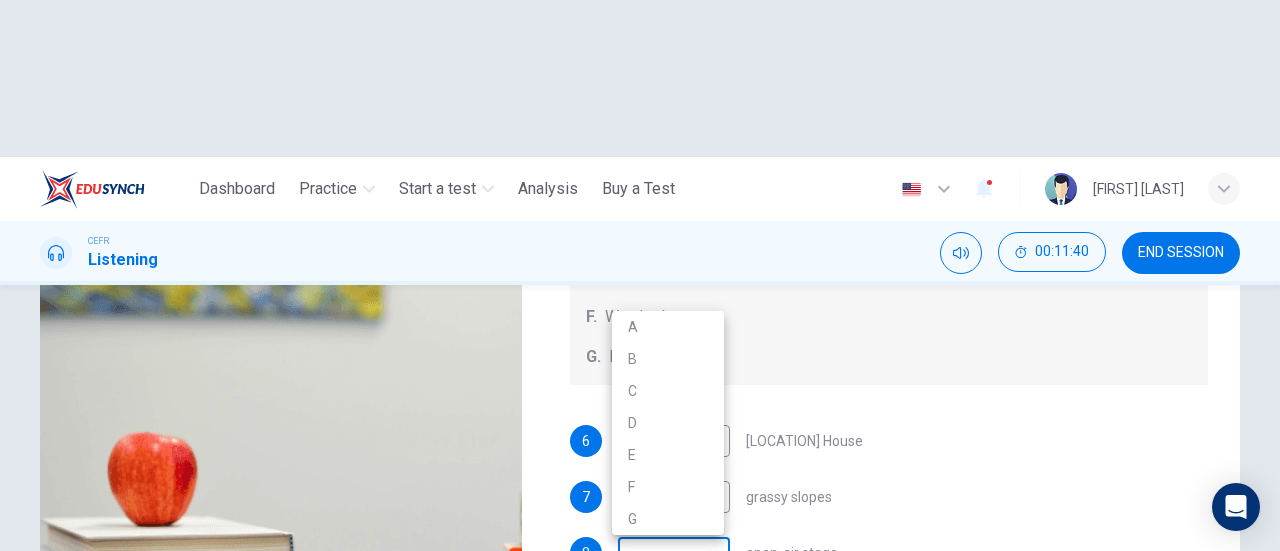 click on "This site uses cookies, as explained in our Privacy Policy. If you agree to the use of cookies, please click the Accept button and continue to browse our site. Privacy Policy Accept Dashboard Practice Start a test Analysis Buy a Test English ** ​ [FIRST] [LAST] CEFR Listening 00:11:40 END SESSION Questions 6 - 10 Which activity can be done at each of the following locations on the heath? Choose FIVE answers below and select the correct letter, A-G, next to the questions. Activities A. Have picnics B. Get a great view of the city C. Go fishing D. Have a swim E. Attend concerts F. Watch plays G. Have snacks 6 ​ ​ [LOCATION] House 7 A * ​ grassy slopes 8 ​ ​ open-air stage 9 ​ ​ ponds 10 ​ ​ [LOCATION] [LOCATION] Audio Tour 05m 13s SKIP SUBMIT ELTC - EduSynch CEFR Test for Teachers in Malaysia
Assess difficulty" at bounding box center (640, 275) 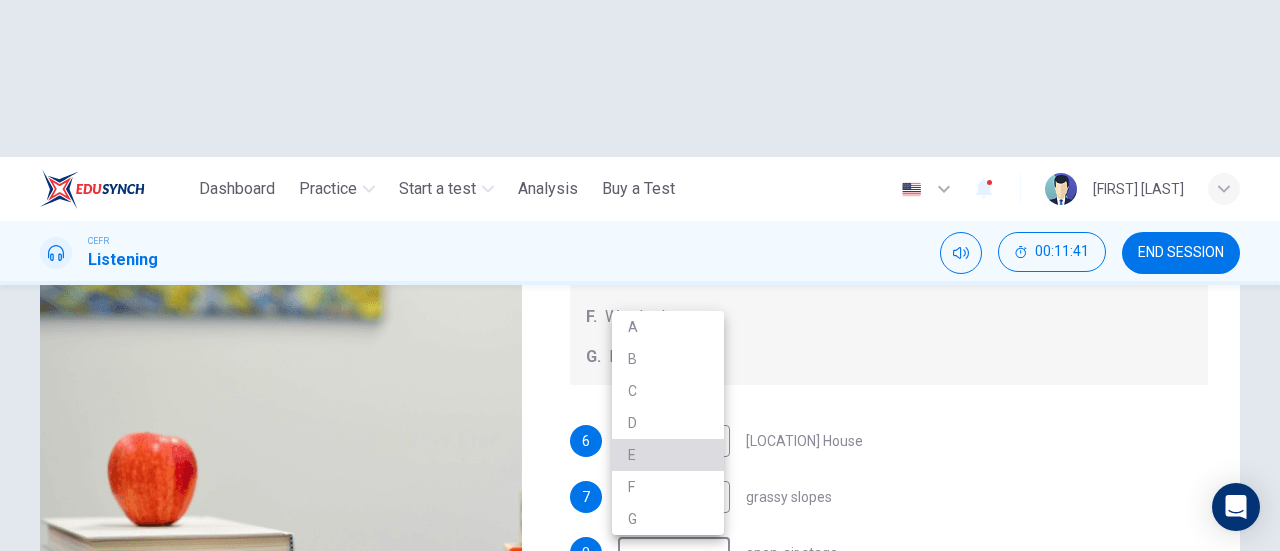 click on "E" at bounding box center (668, 455) 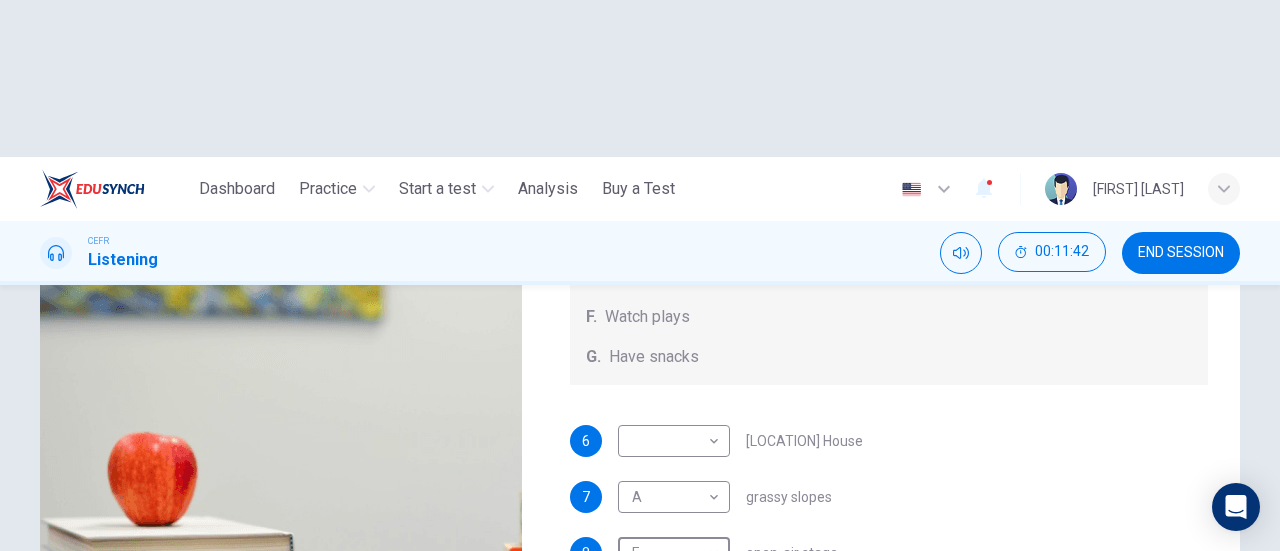 scroll, scrollTop: 400, scrollLeft: 0, axis: vertical 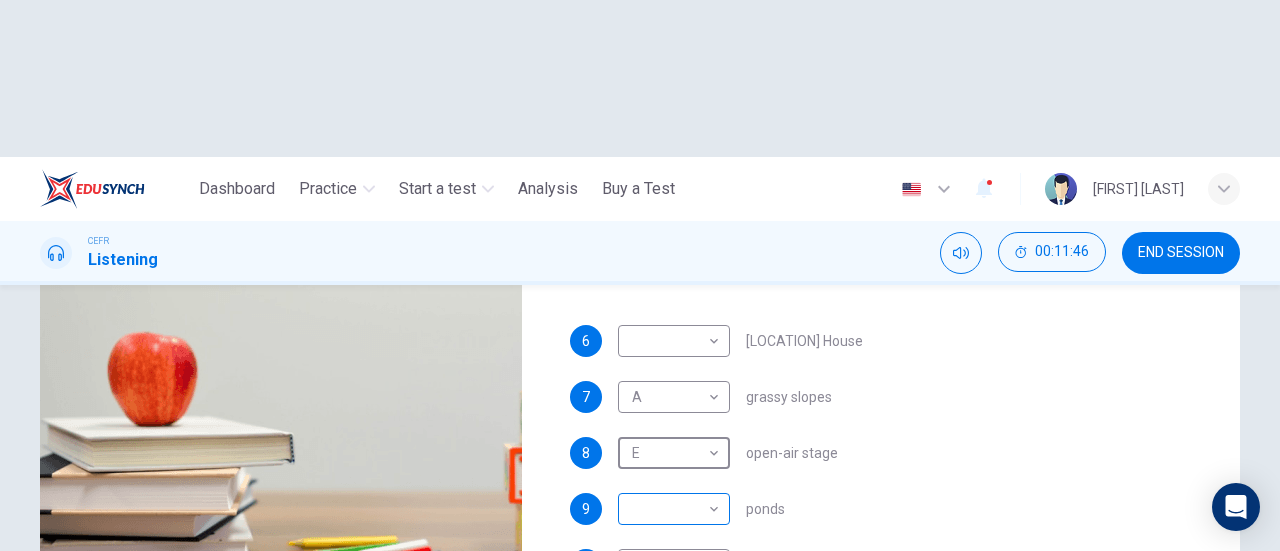 click on "This site uses cookies, as explained in our Privacy Policy. If you agree to the use of cookies, please click the Accept button and continue to browse our site. Privacy Policy Accept Dashboard Practice Start a test Analysis Buy a Test English ** ​ [FIRST] [LAST] CEFR Listening 00:11:46 END SESSION Questions 6 - 10 Which activity can be done at each of the following locations on the heath? Choose FIVE answers below and select the correct letter, A-G, next to the questions. Activities A. Have picnics B. Get a great view of the city C. Go fishing D. Have a swim E. Attend concerts F. Watch plays G. Have snacks 6 ​ ​ [LOCATION] House 7 A * ​ grassy slopes 8 E * ​ open-air stage 9 ​ ​ ponds 10 ​ ​ [LOCATION] [LOCATION] Audio Tour 05m 13s SKIP SUBMIT ELTC - EduSynch CEFR Test for Teachers in Malaysia
Assess difficulty" at bounding box center [640, 275] 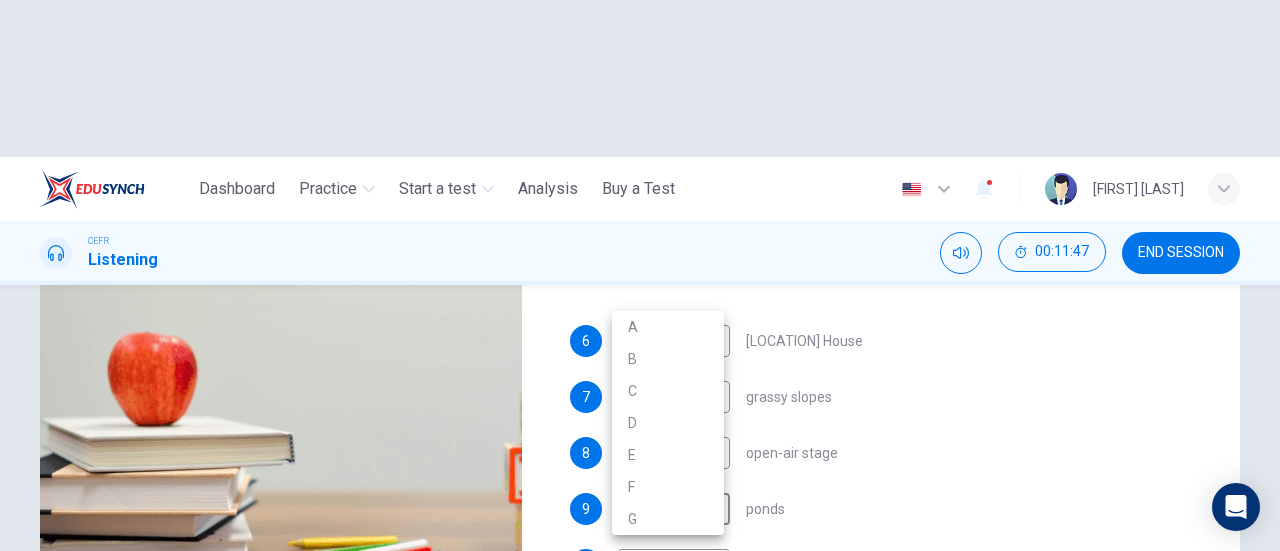 click on "D" at bounding box center [668, 423] 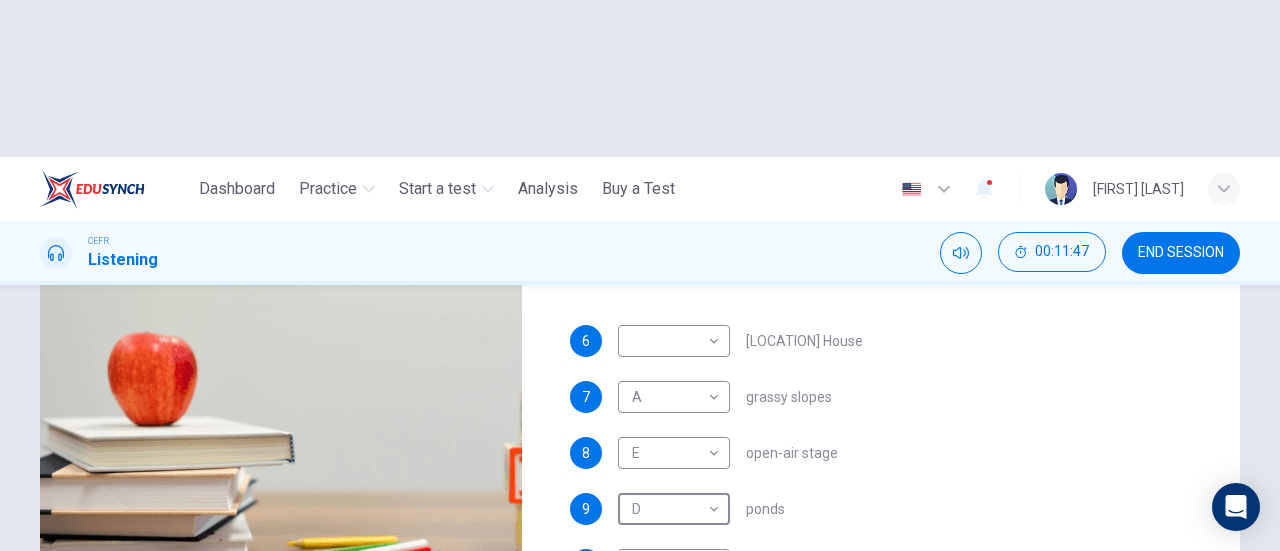 scroll, scrollTop: 58, scrollLeft: 0, axis: vertical 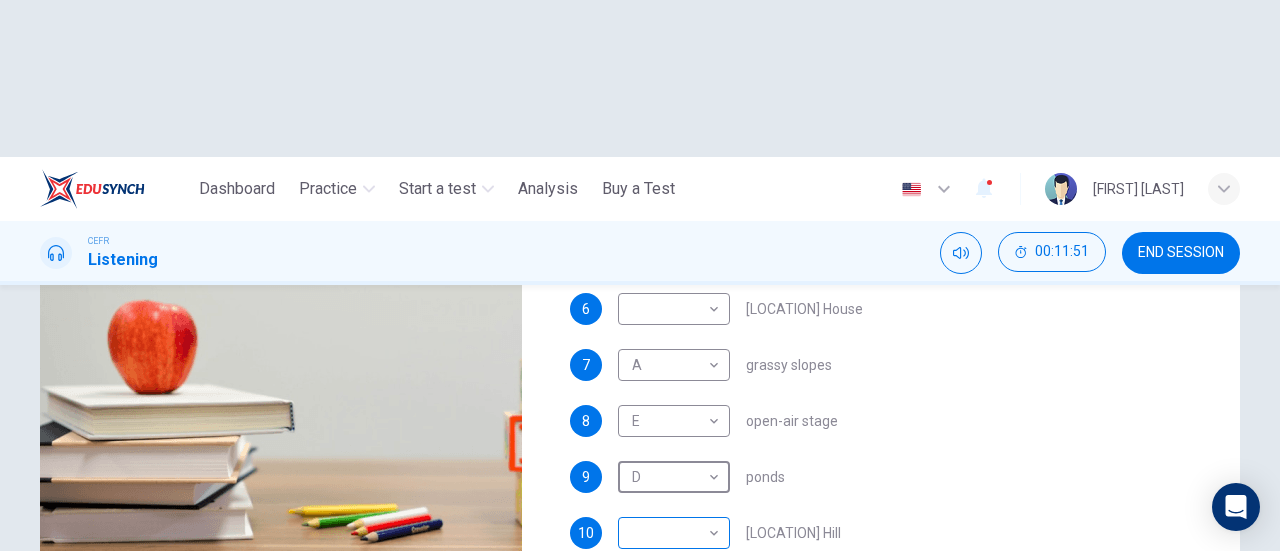 click on "This site uses cookies, as explained in our Privacy Policy. If you agree to the use of cookies, please click the Accept button and continue to browse our site. Privacy Policy Accept Dashboard Practice Start a test Analysis Buy a Test English ** ​ [FIRST] [LAST] CEFR Listening 00:11:51 END SESSION Questions 6 - 10 Which activity can be done at each of the following locations on the heath? Choose FIVE answers below and select the correct letter, A-G, next to the questions. Activities A. Have picnics B. Get a great view of the city C. Go fishing D. Have a swim E. Attend concerts F. Watch plays G. Have snacks 6 ​ ​ [LOCATION] House 7 A * ​ grassy slopes 8 E * ​ open-air stage 9 ​ ​ ponds 10 ​ ​ [LOCATION] [LOCATION] Audio Tour 05m 13s SKIP SUBMIT ELTC - EduSynch CEFR Test for Teachers in Malaysia
Assess difficulty" at bounding box center [640, 275] 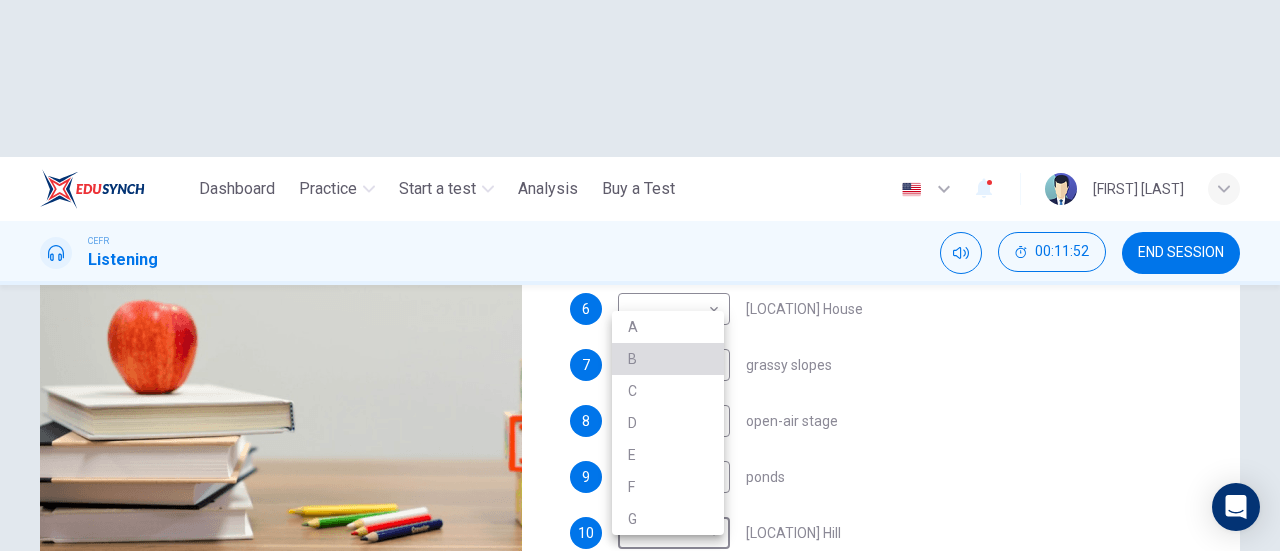 click on "B" at bounding box center (668, 359) 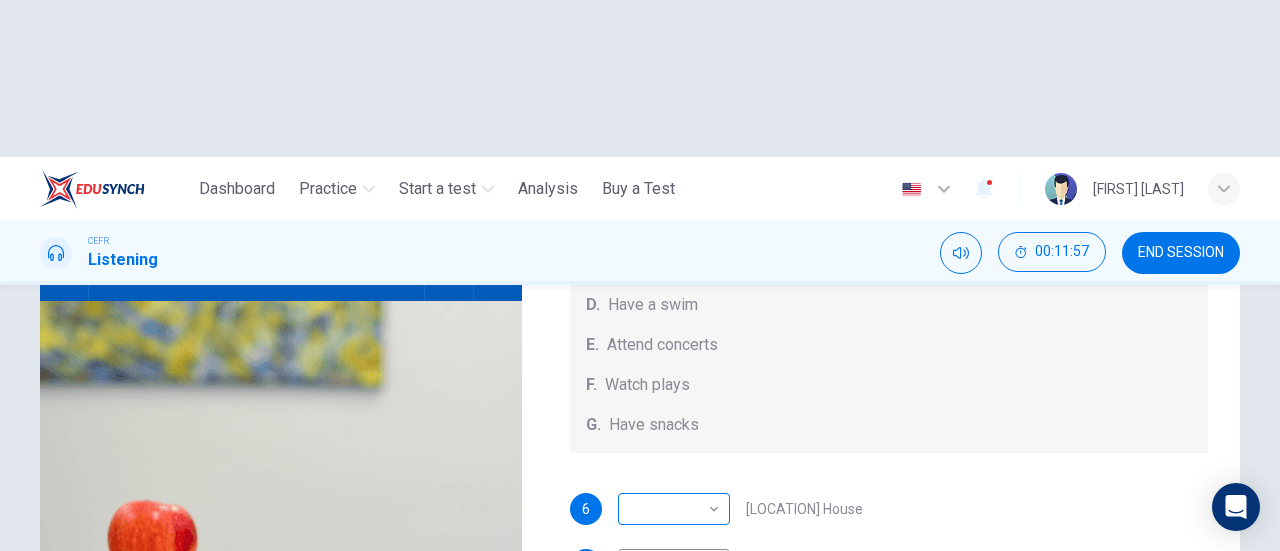 click on "This site uses cookies, as explained in our Privacy Policy. If you agree to the use of cookies, please click the Accept button and continue to browse our site. Privacy Policy Accept Dashboard Practice Start a test Analysis Buy a Test English ** ​ [FIRST] [LAST] CEFR Listening 00:11:57 END SESSION Questions 6 - 10 Which activity can be done at each of the following locations on the heath? Choose FIVE answers below and select the correct letter, A-G, next to the questions. Activities A. Have picnics B. Get a great view of the city C. Go fishing D. Have a swim E. Attend concerts F. Watch plays G. Have snacks 6 ​ ​ [LOCATION] House 7 A * ​ grassy slopes 8 E * ​ open-air stage 9 D * ​ ponds 10 B * ​ [LOCATION] [LOCATION] Audio Tour 05m 13s SKIP SUBMIT ELTC - EduSynch CEFR Test for Teachers in Malaysia
Assess difficulty" at bounding box center (640, 275) 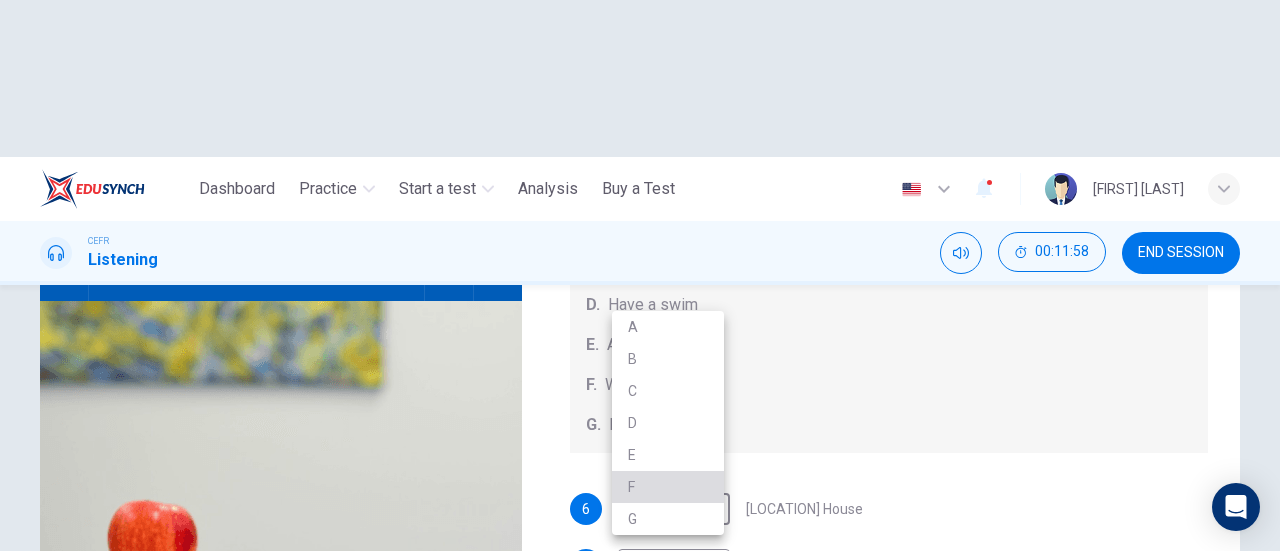 click on "F" at bounding box center (668, 487) 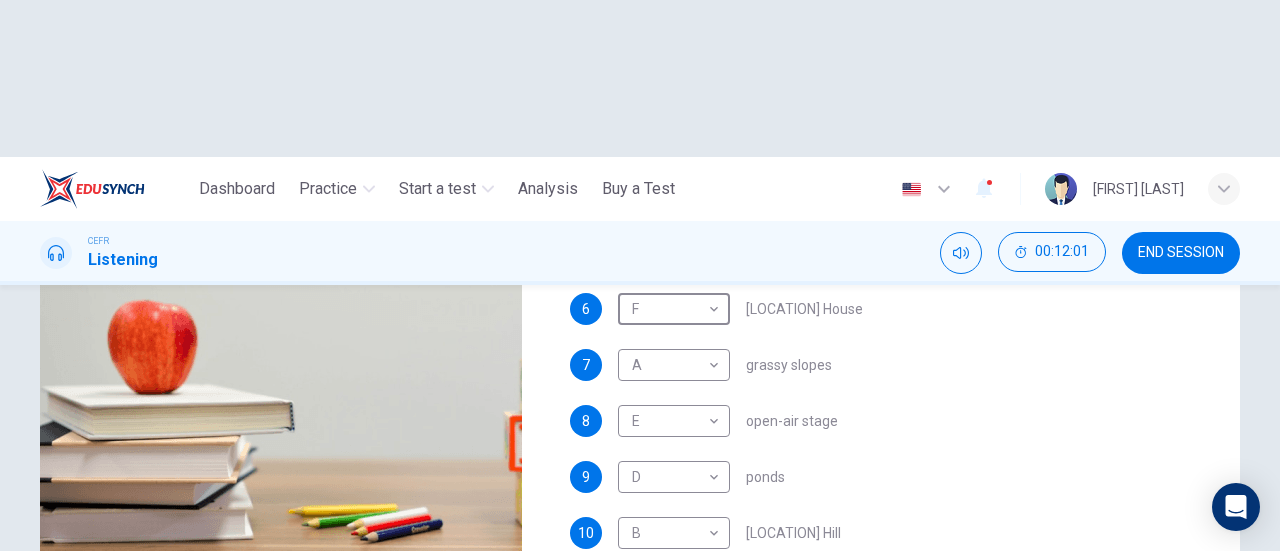 click on "SUBMIT" at bounding box center (719, 668) 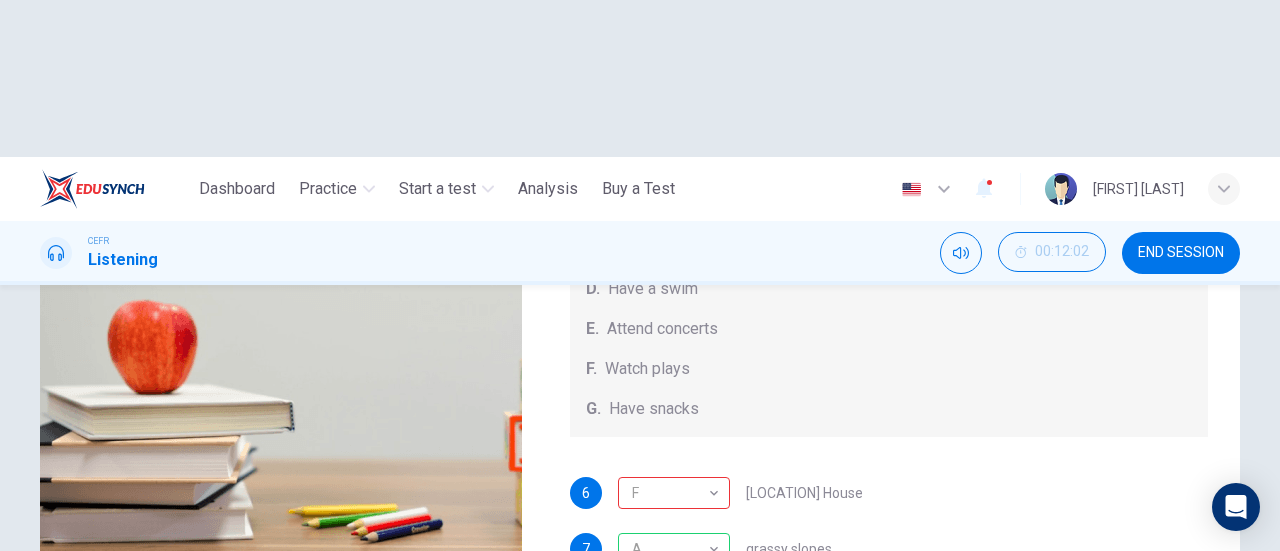 click on "NEXT" at bounding box center [926, 668] 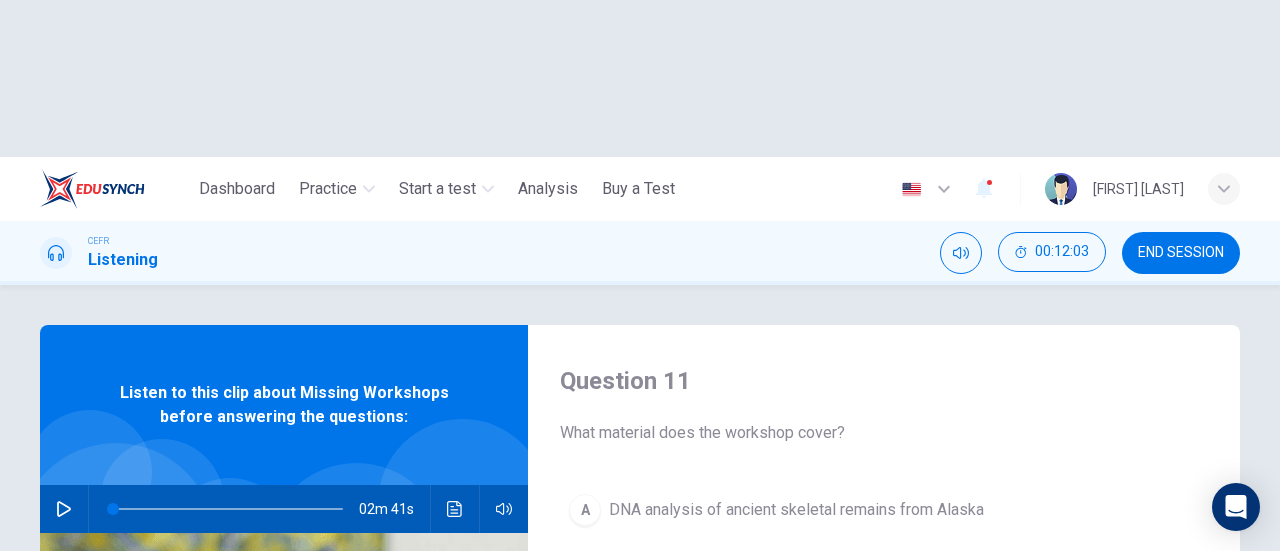 click on "END SESSION" at bounding box center [1181, 253] 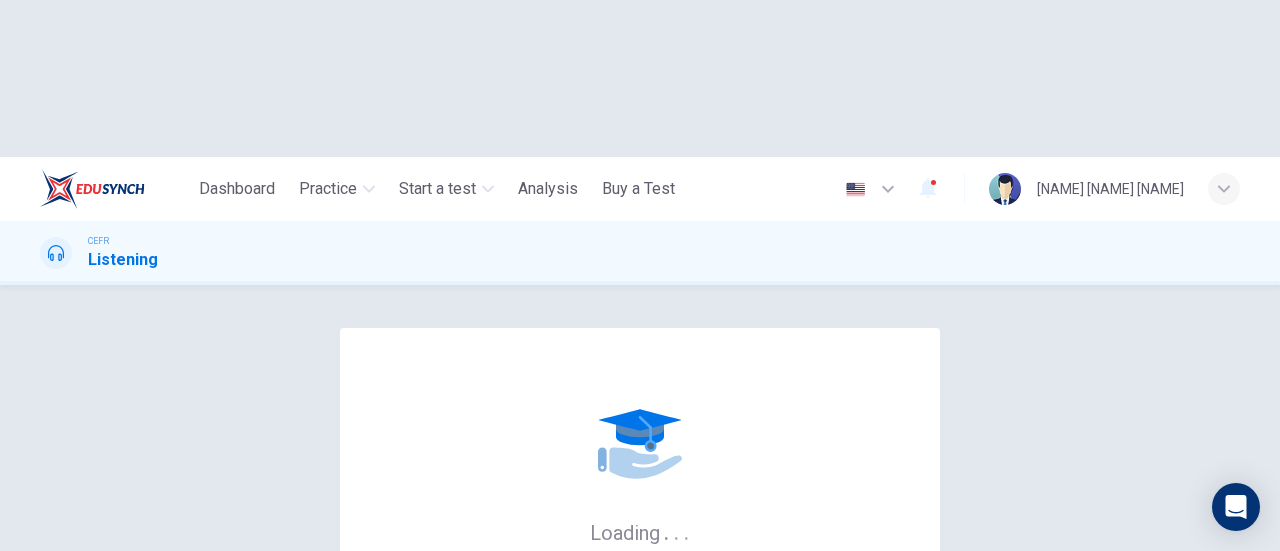 scroll, scrollTop: 0, scrollLeft: 0, axis: both 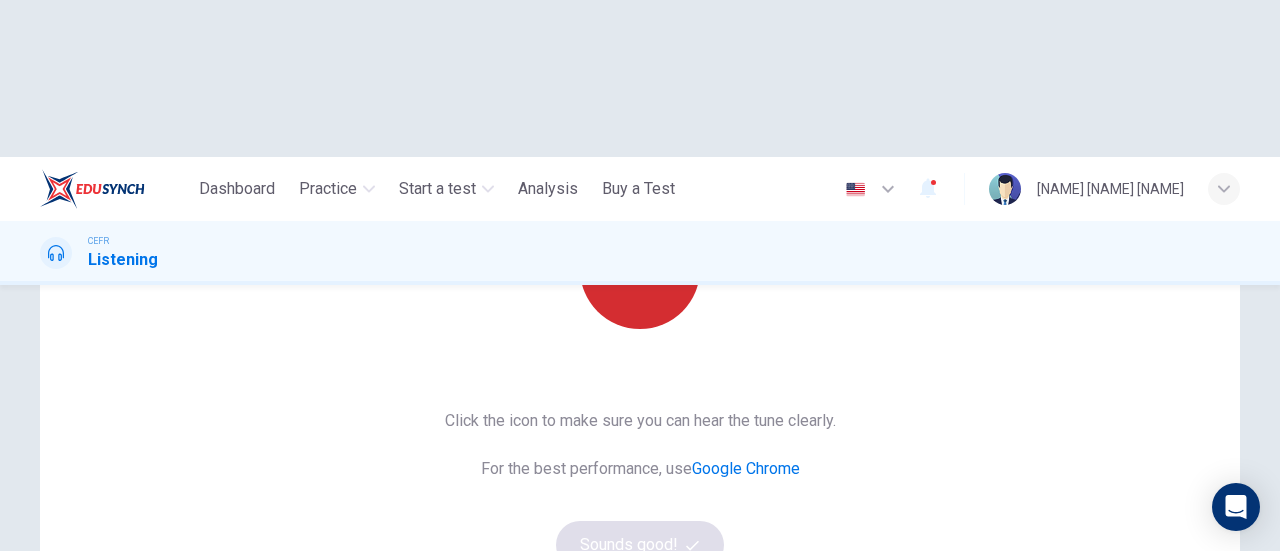 click at bounding box center (640, 269) 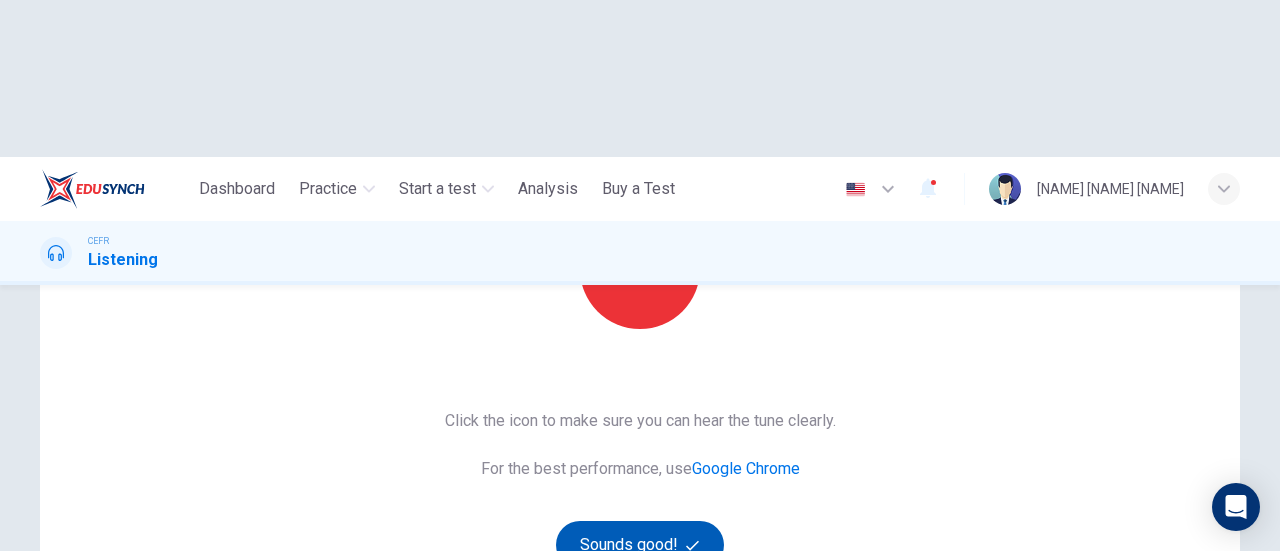 click on "Sounds good!" at bounding box center (640, 545) 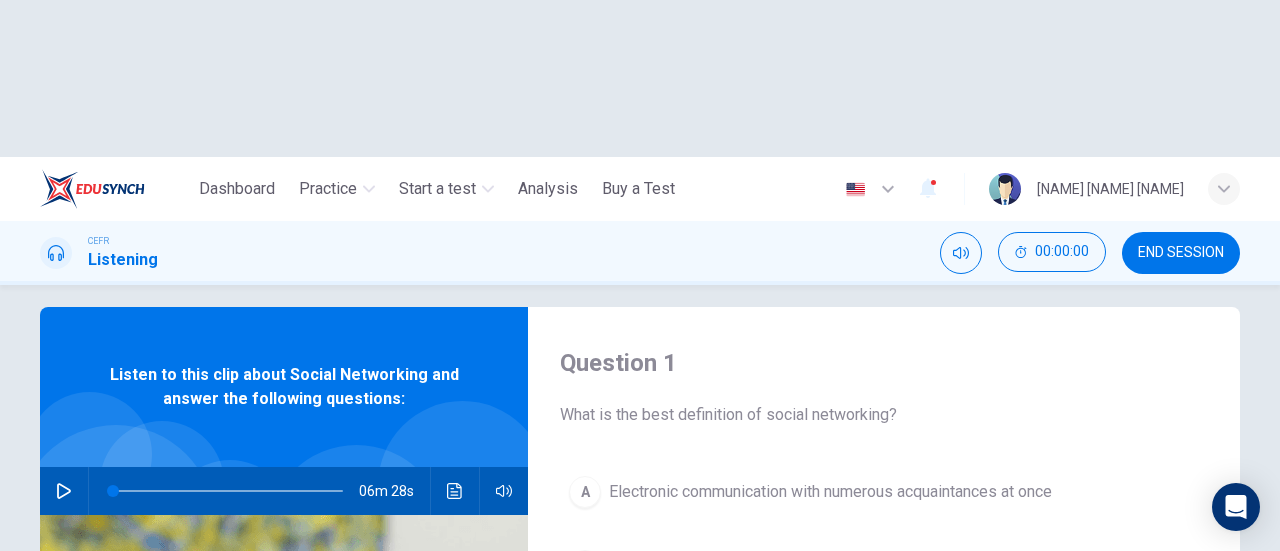 scroll, scrollTop: 0, scrollLeft: 0, axis: both 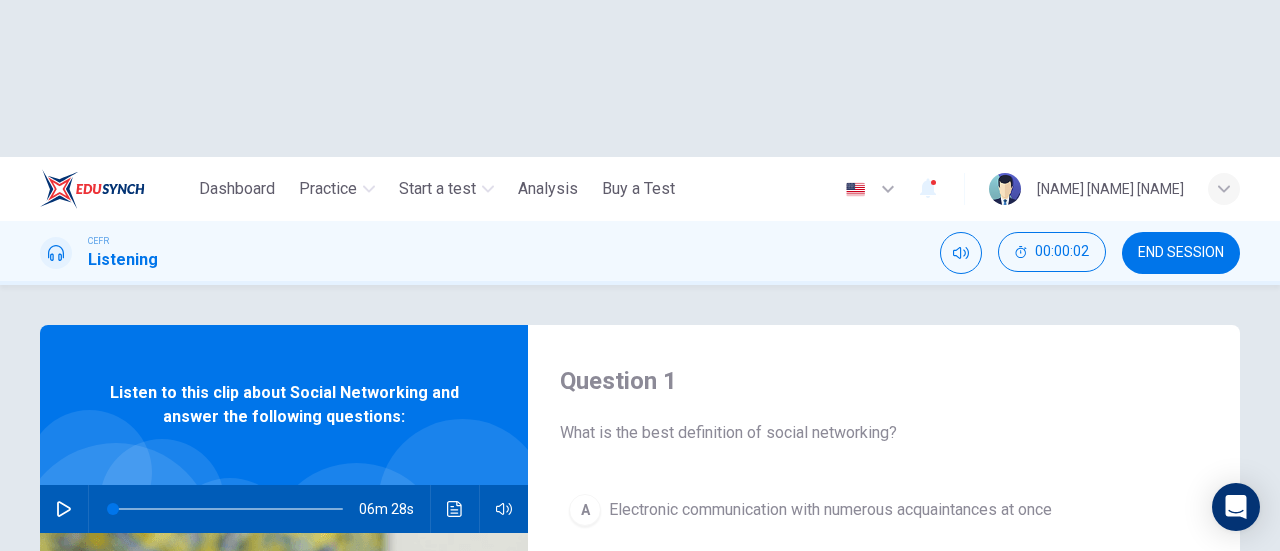 click 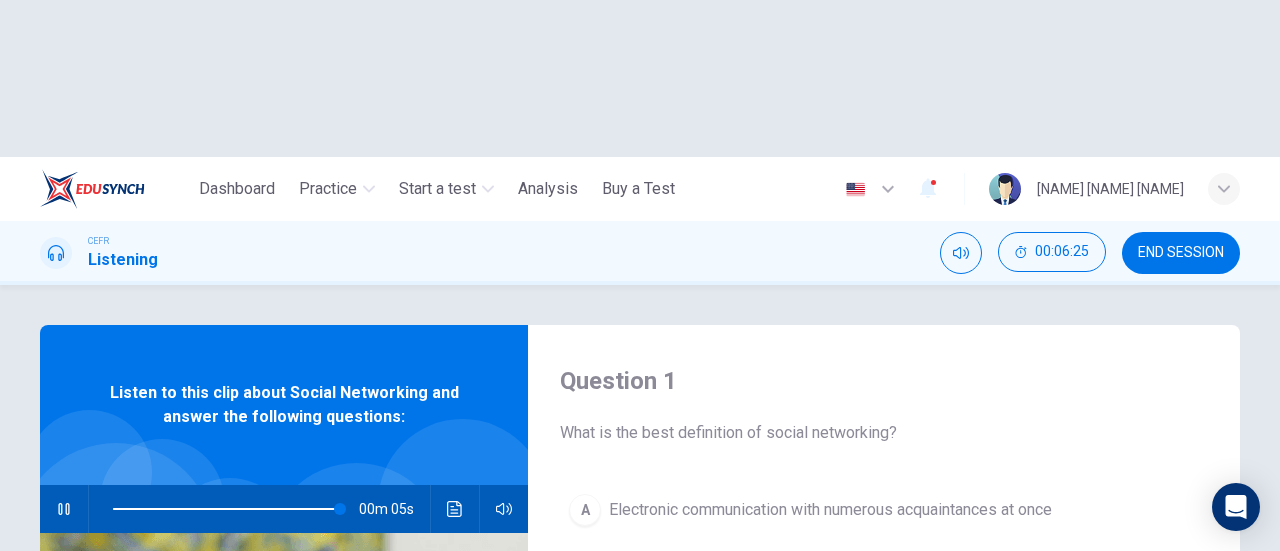 scroll, scrollTop: 100, scrollLeft: 0, axis: vertical 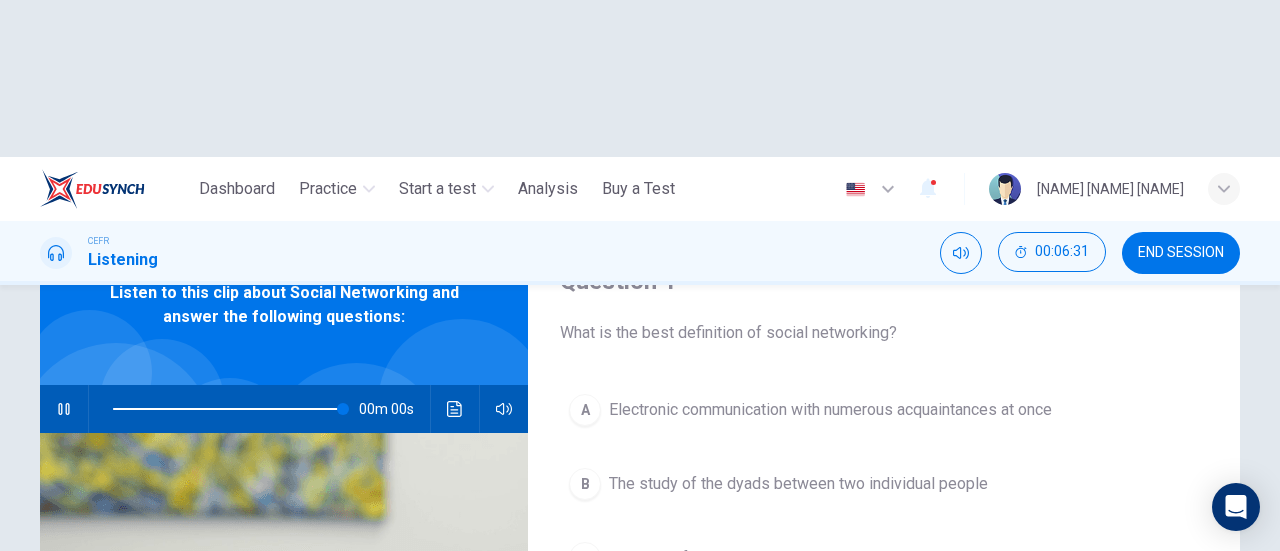 type on "*" 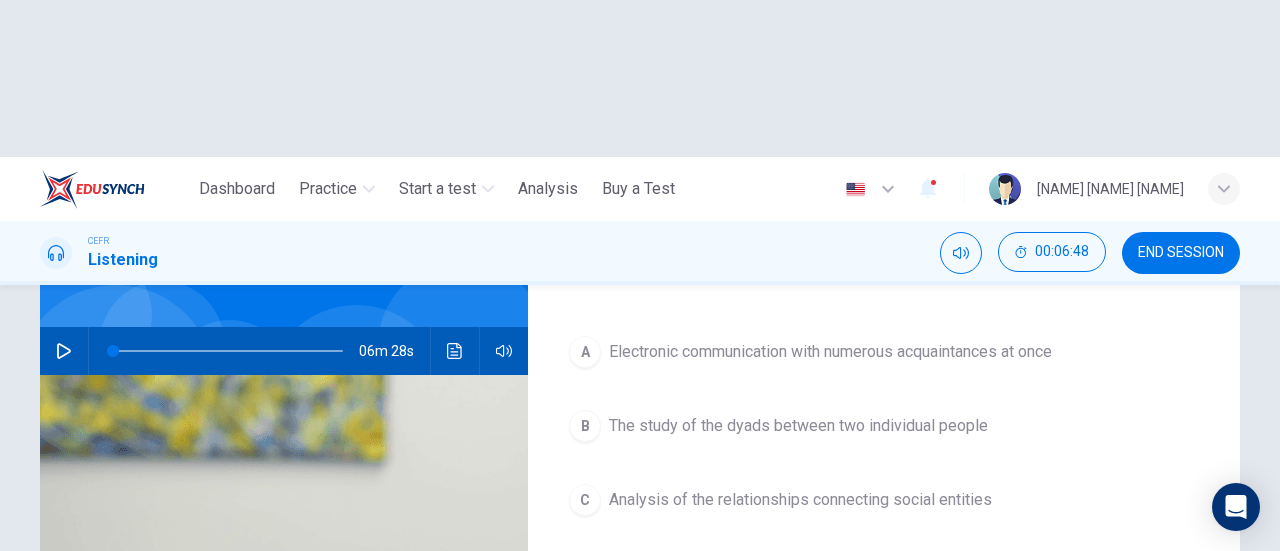 scroll, scrollTop: 200, scrollLeft: 0, axis: vertical 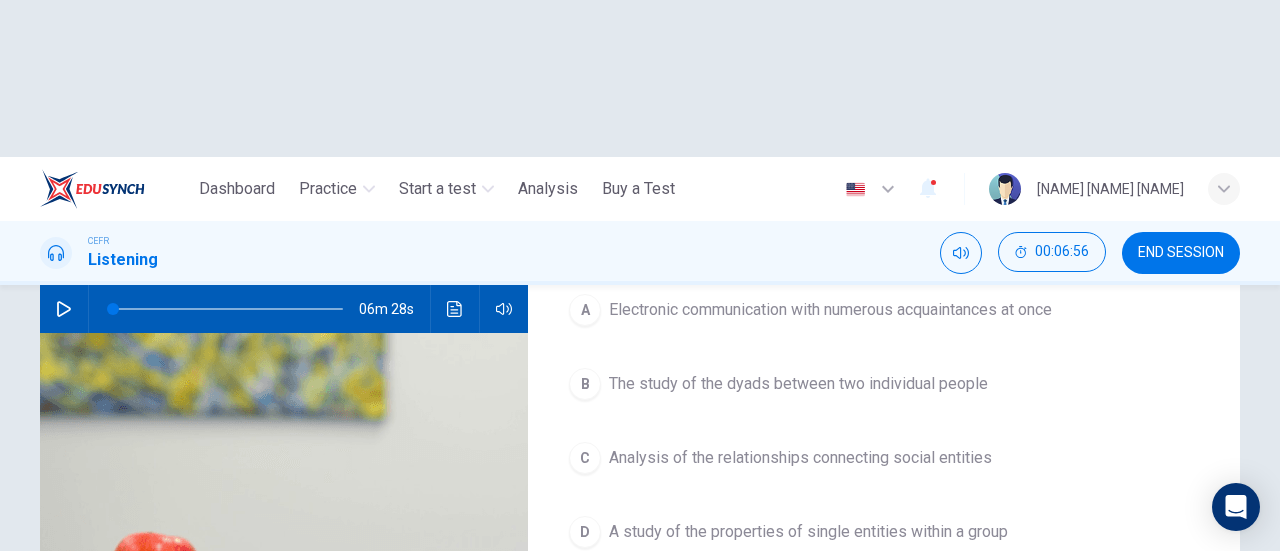 click on "C" at bounding box center (585, 458) 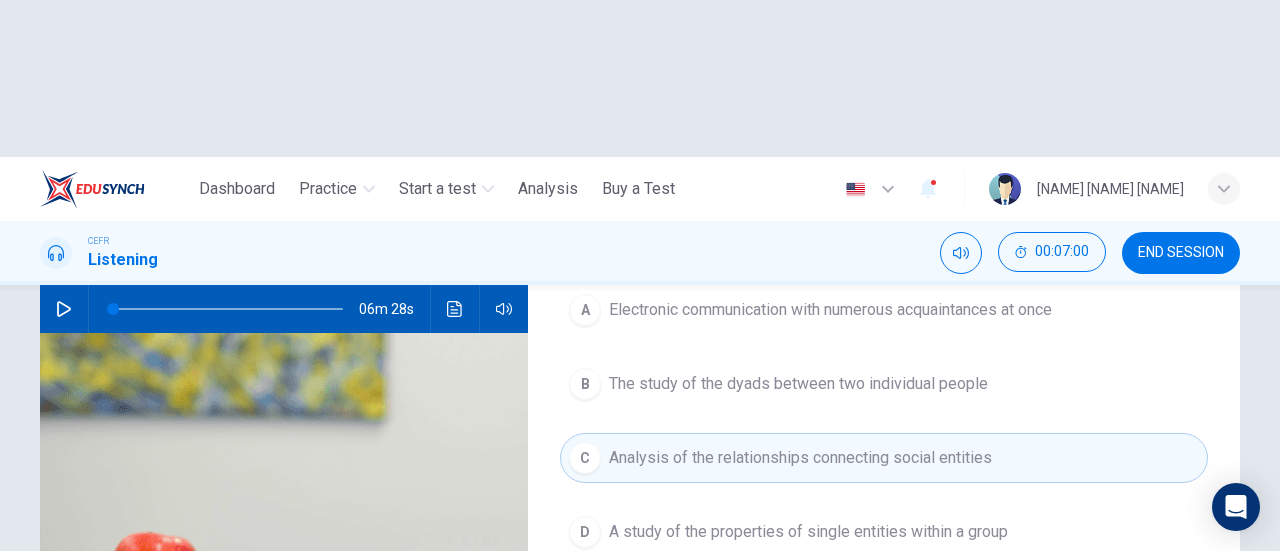 click on "SUBMIT" at bounding box center [709, 668] 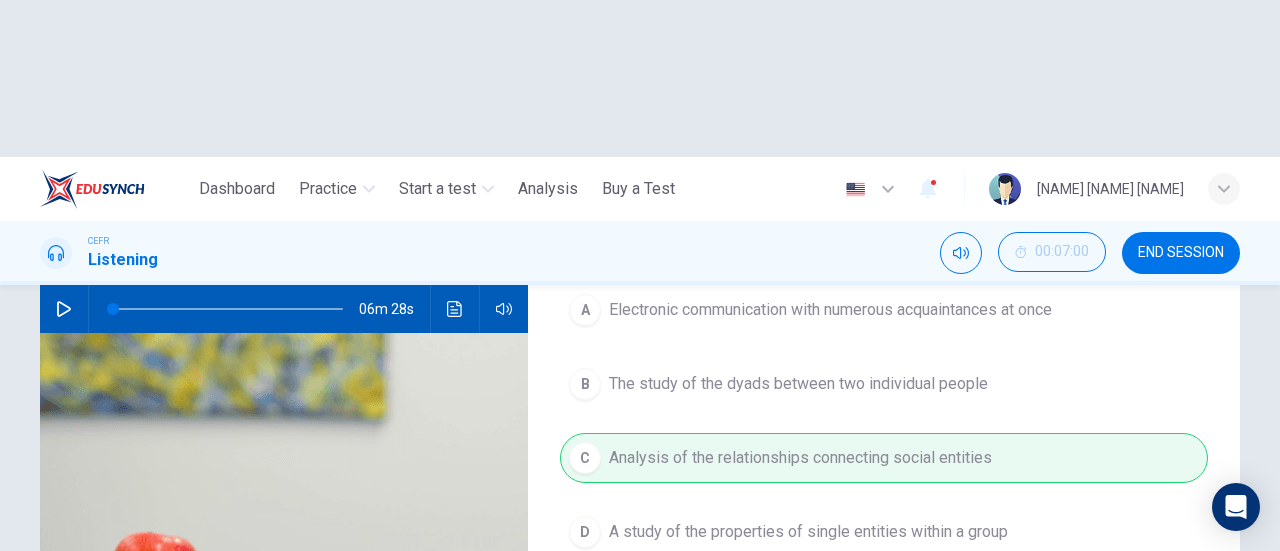 click 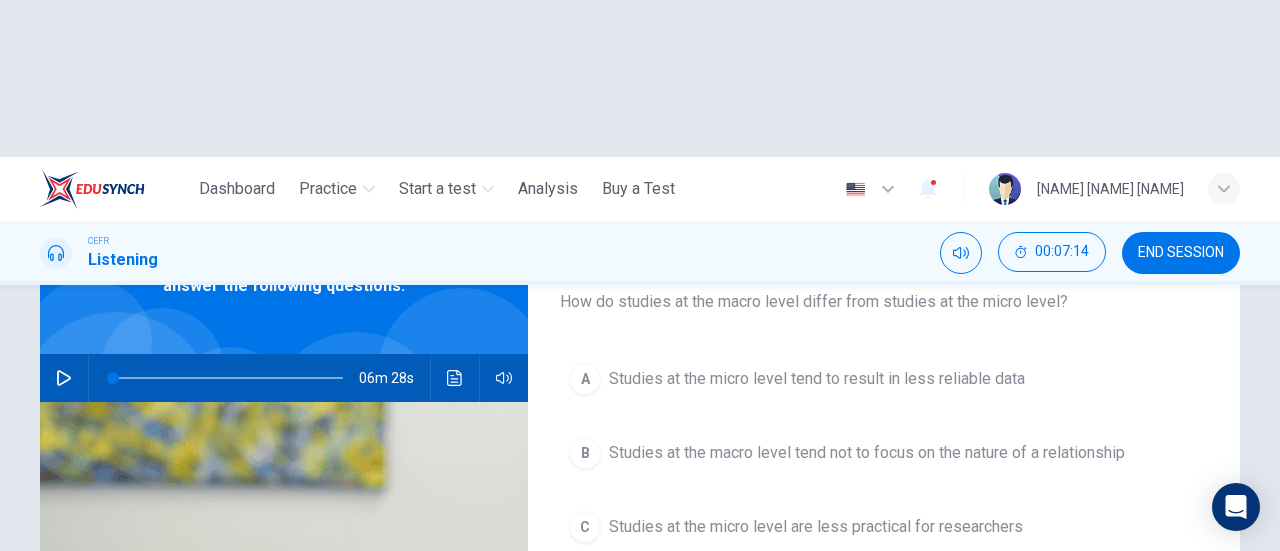 scroll, scrollTop: 100, scrollLeft: 0, axis: vertical 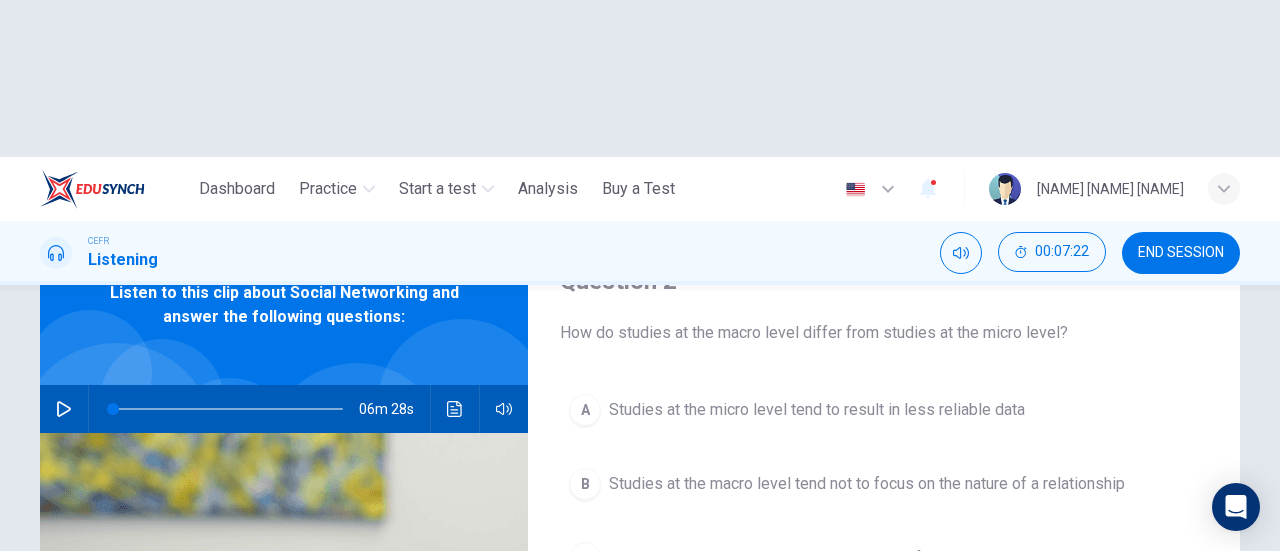 click on "B Studies at the macro level tend not to focus on the nature of a relationship" at bounding box center (884, 484) 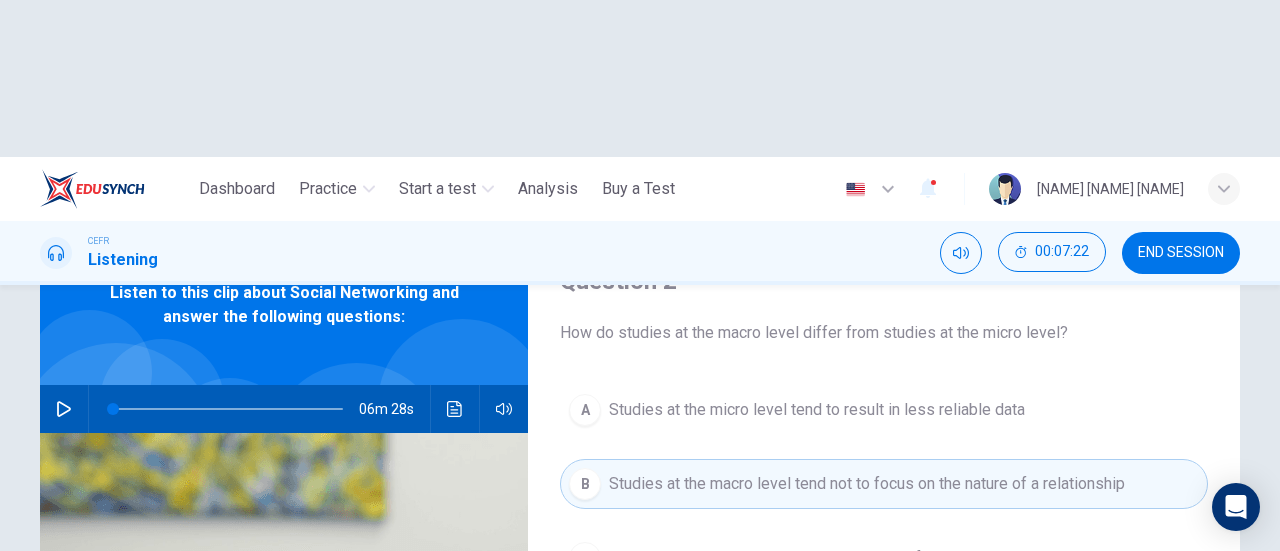 click on "SUBMIT" at bounding box center [719, 668] 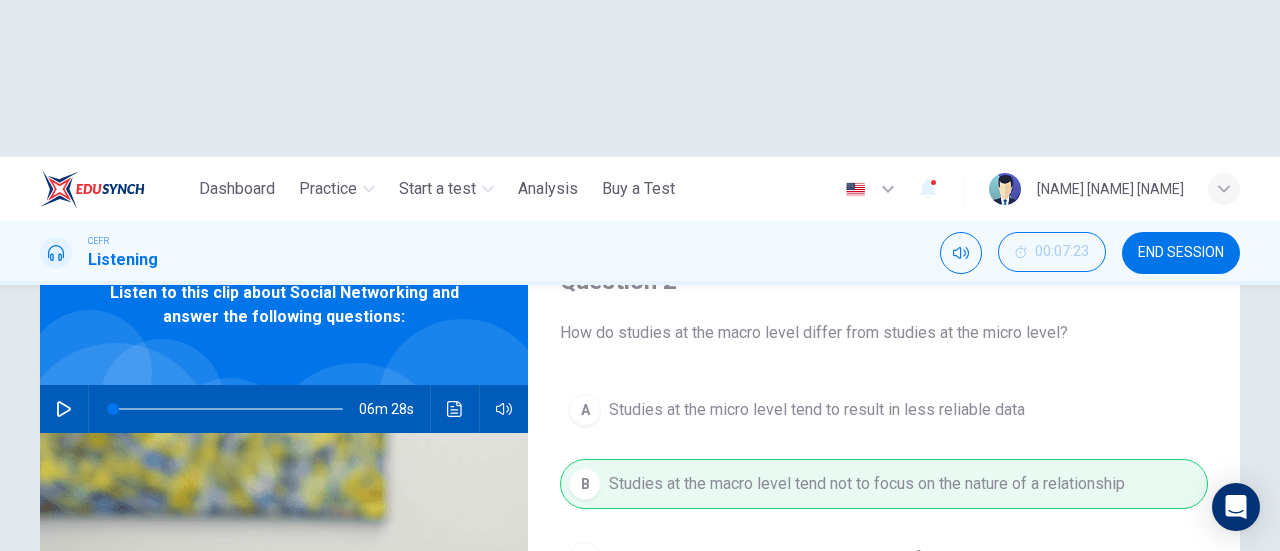 click on "NEXT" at bounding box center [925, 668] 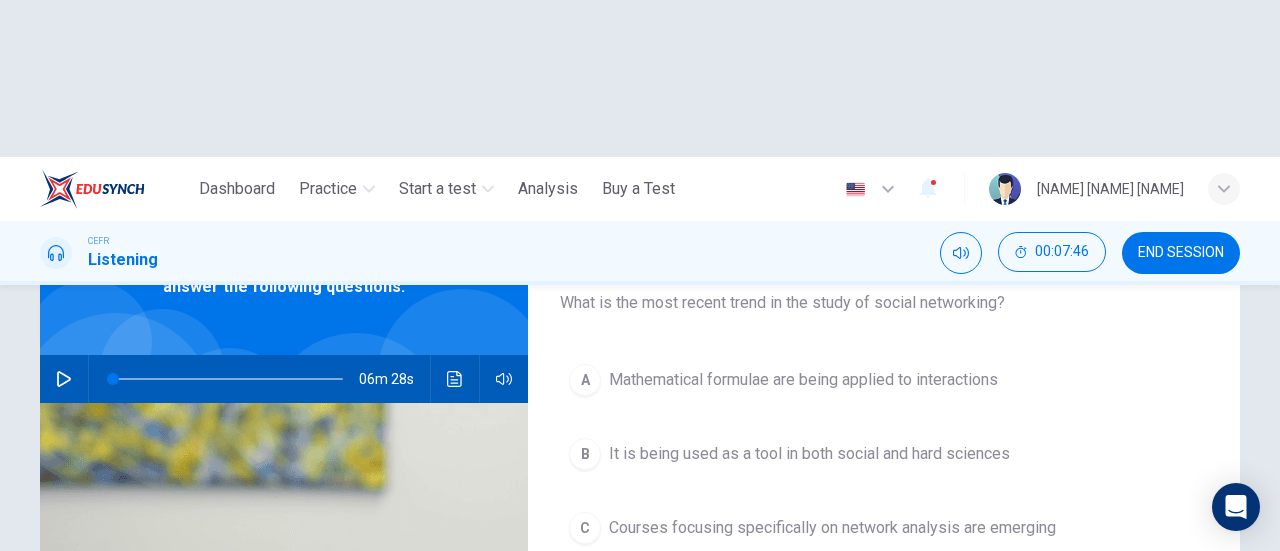 scroll, scrollTop: 100, scrollLeft: 0, axis: vertical 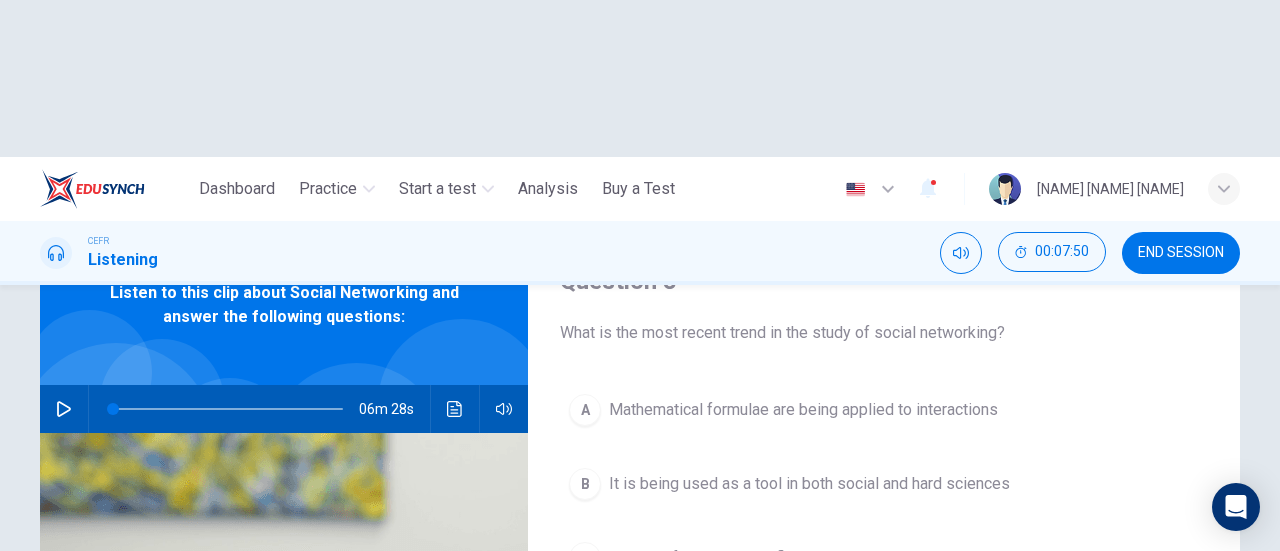 drag, startPoint x: 590, startPoint y: 327, endPoint x: 600, endPoint y: 332, distance: 11.18034 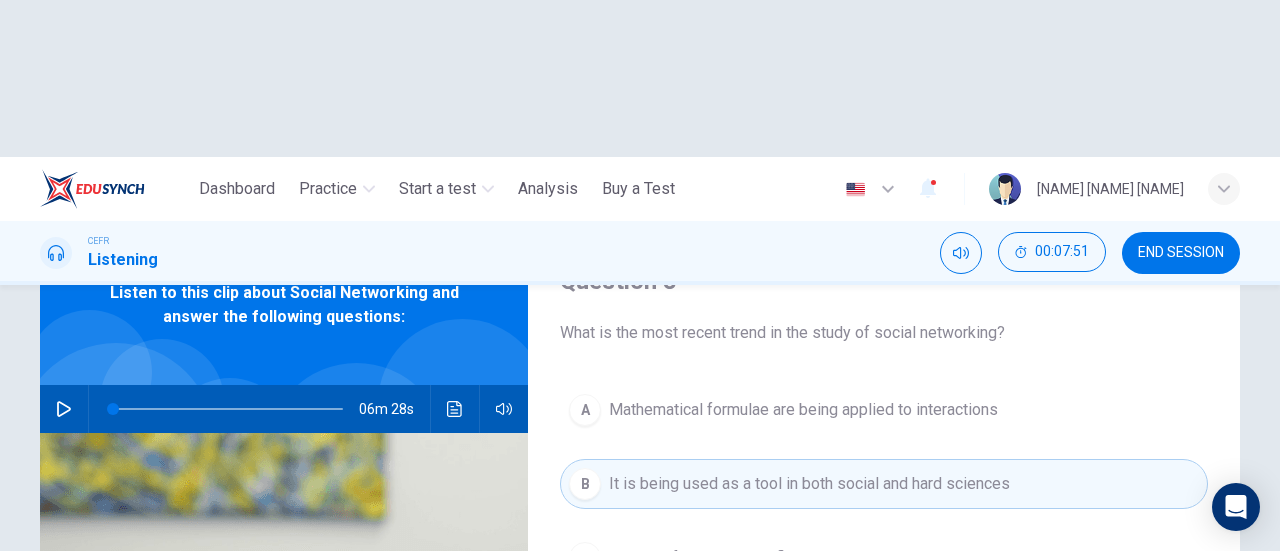 click on "SUBMIT" at bounding box center [709, 668] 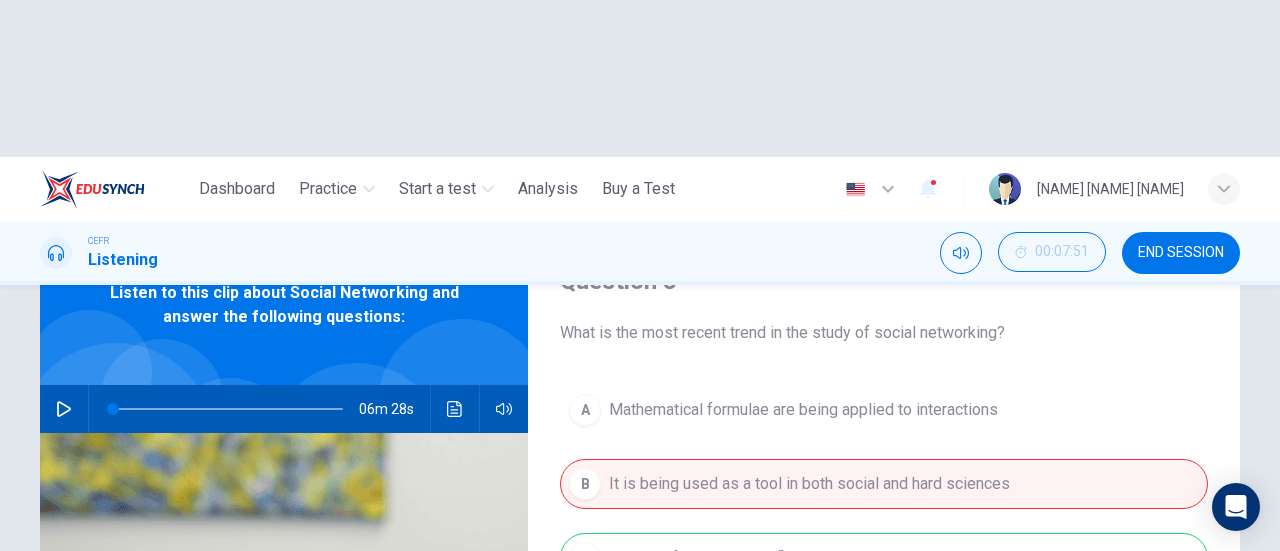 click on "NEXT" at bounding box center (922, 668) 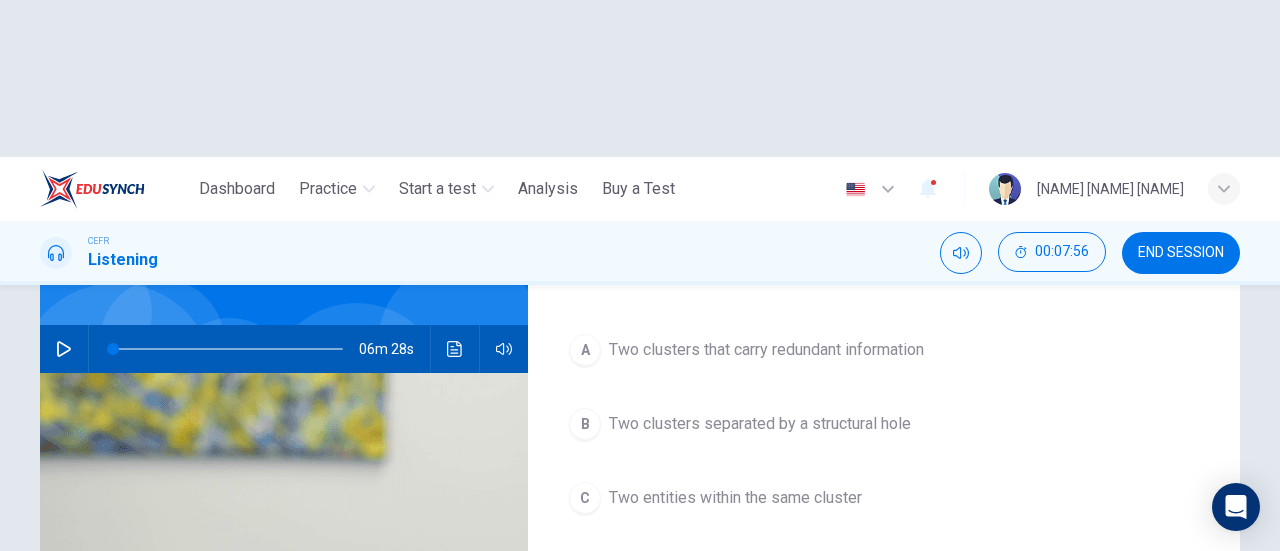 scroll, scrollTop: 200, scrollLeft: 0, axis: vertical 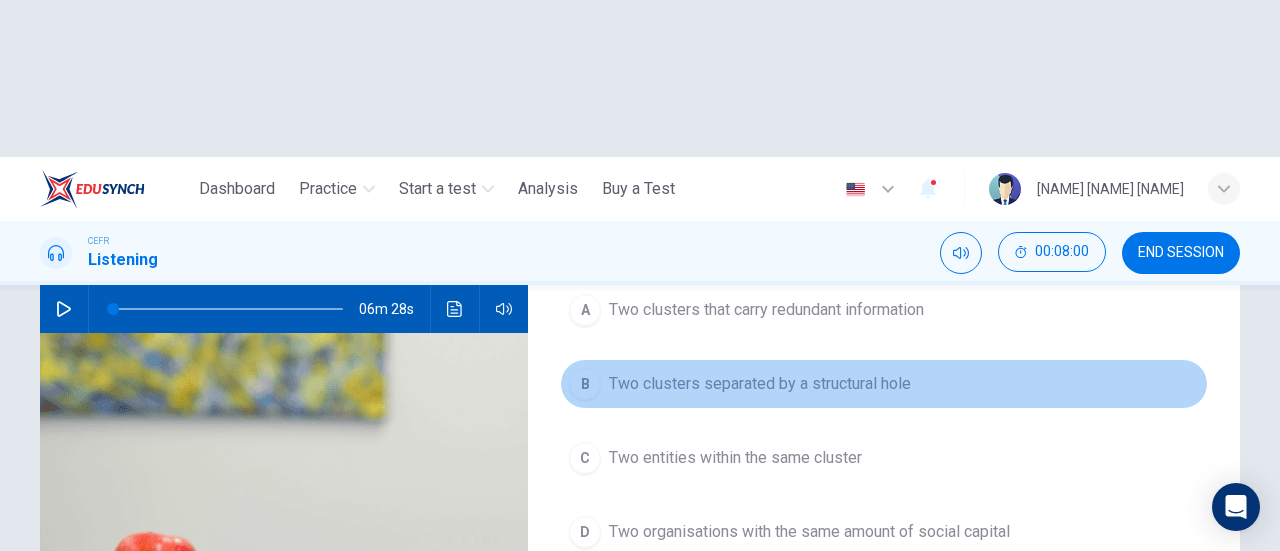 click on "B" at bounding box center (585, 384) 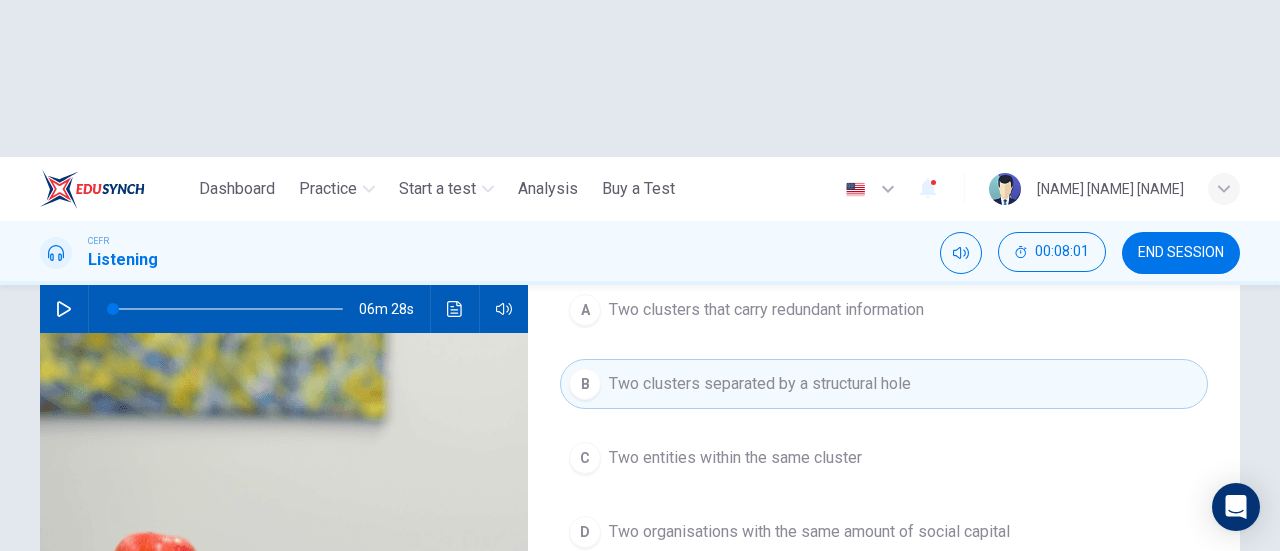 click on "SUBMIT" at bounding box center (709, 668) 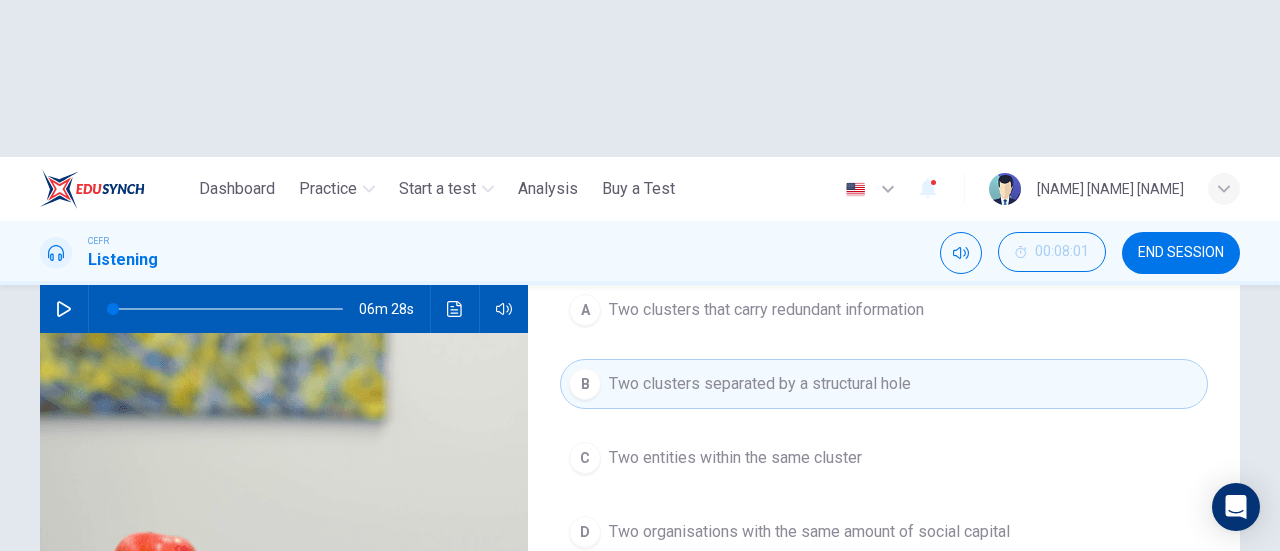 scroll, scrollTop: 100, scrollLeft: 0, axis: vertical 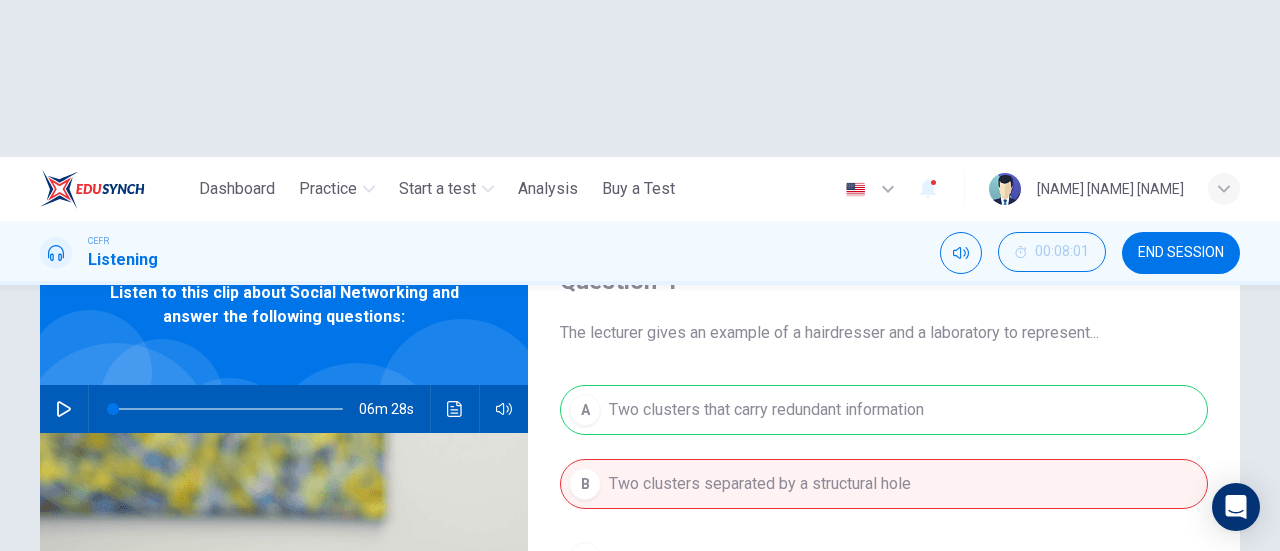 click on "NEXT" at bounding box center [922, 668] 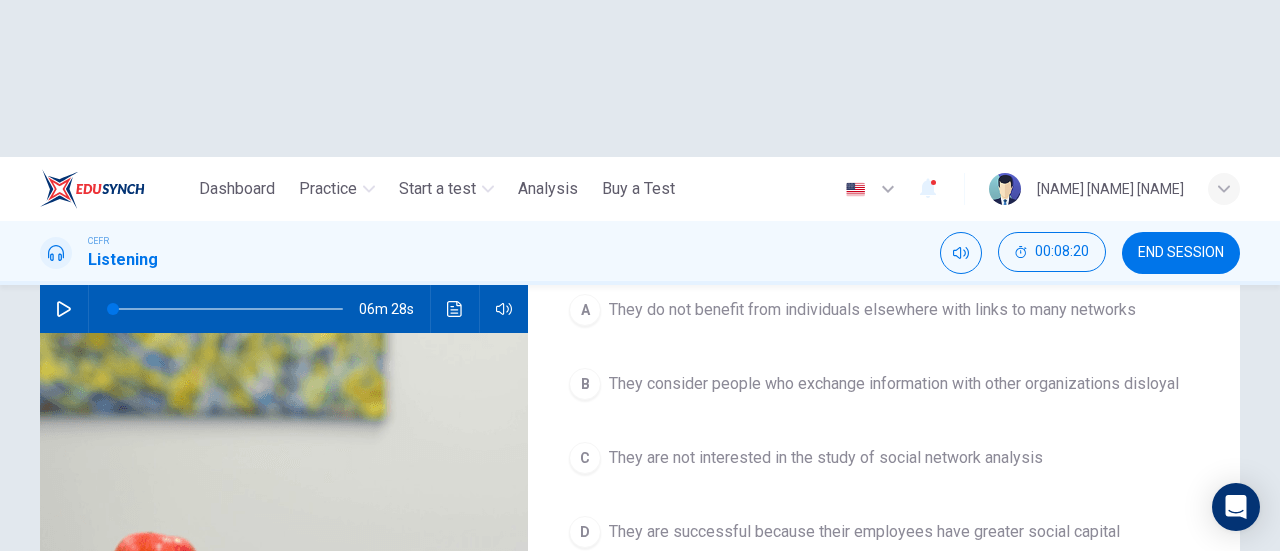 scroll, scrollTop: 100, scrollLeft: 0, axis: vertical 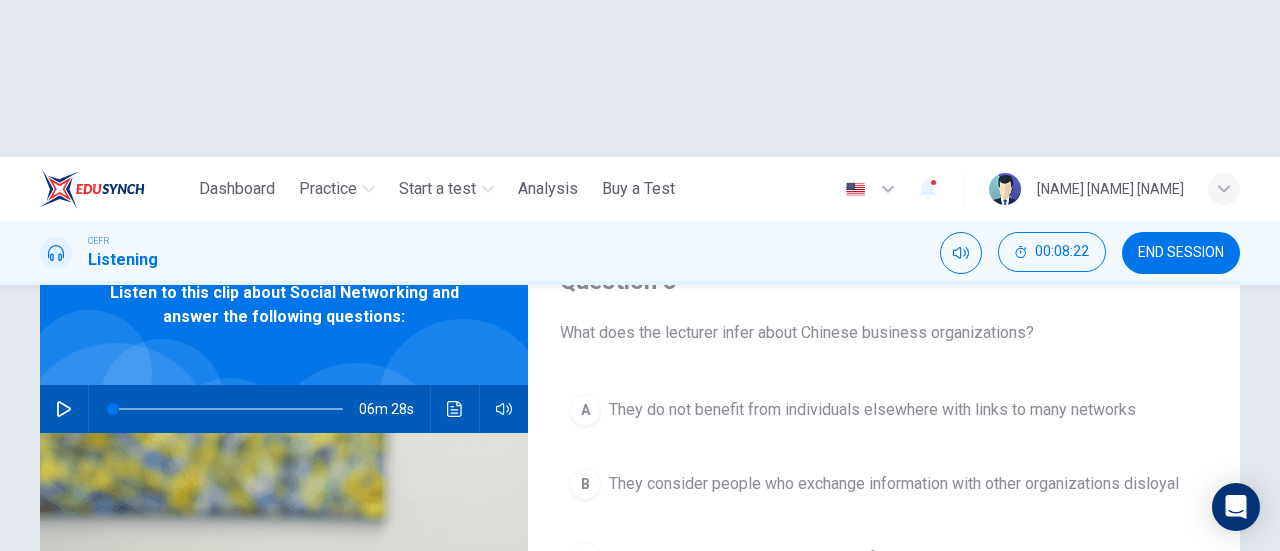 click on "A" at bounding box center [585, 410] 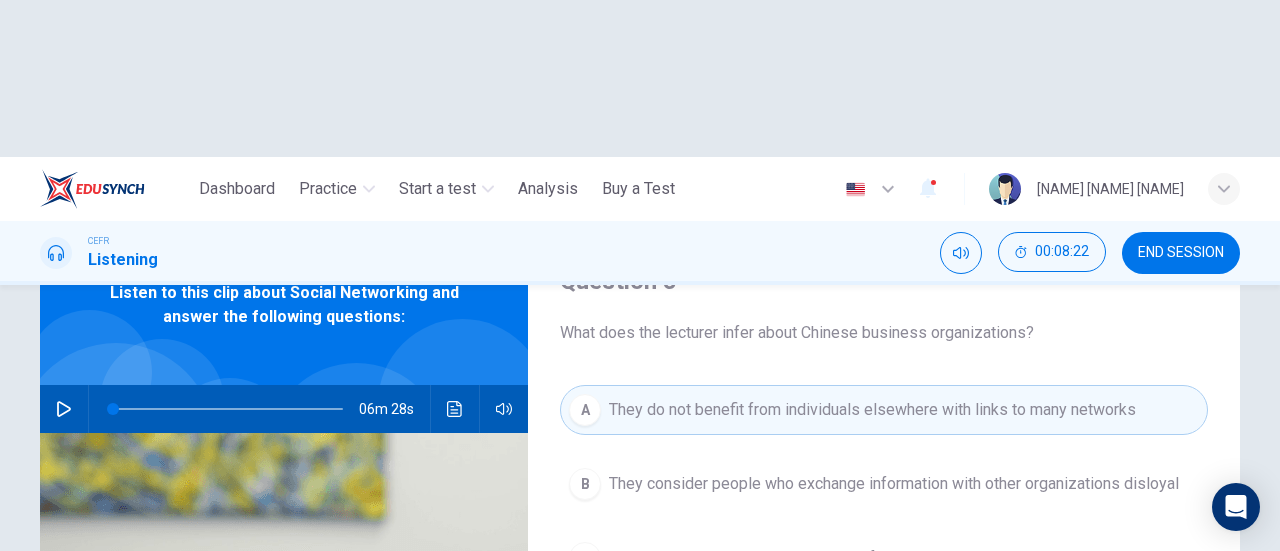 click on "SUBMIT" at bounding box center (709, 668) 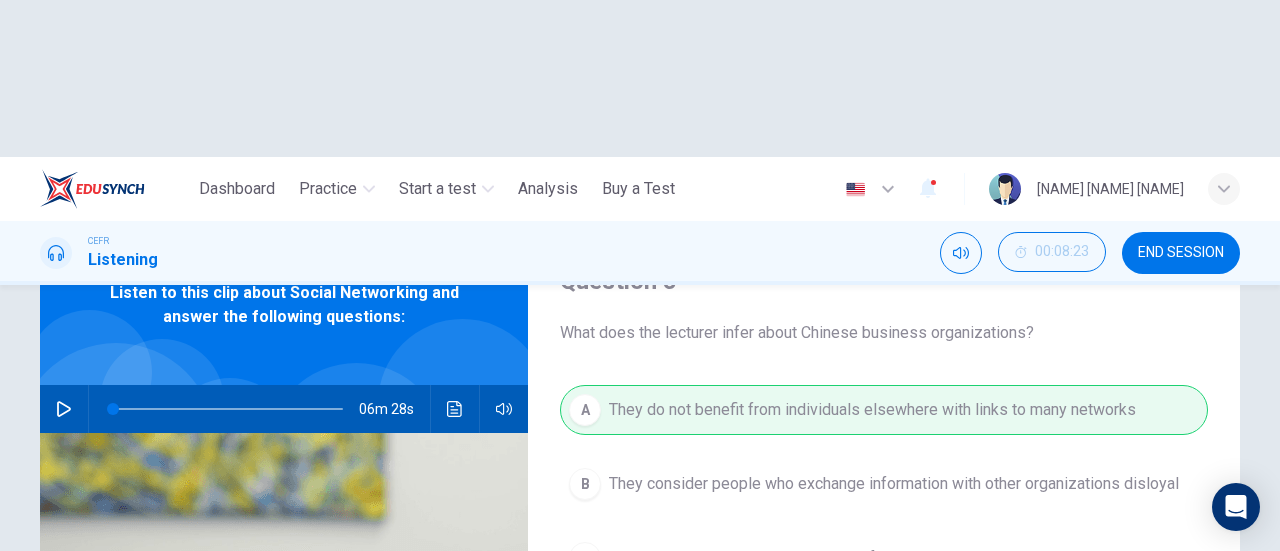 click on "NEXT" at bounding box center [925, 668] 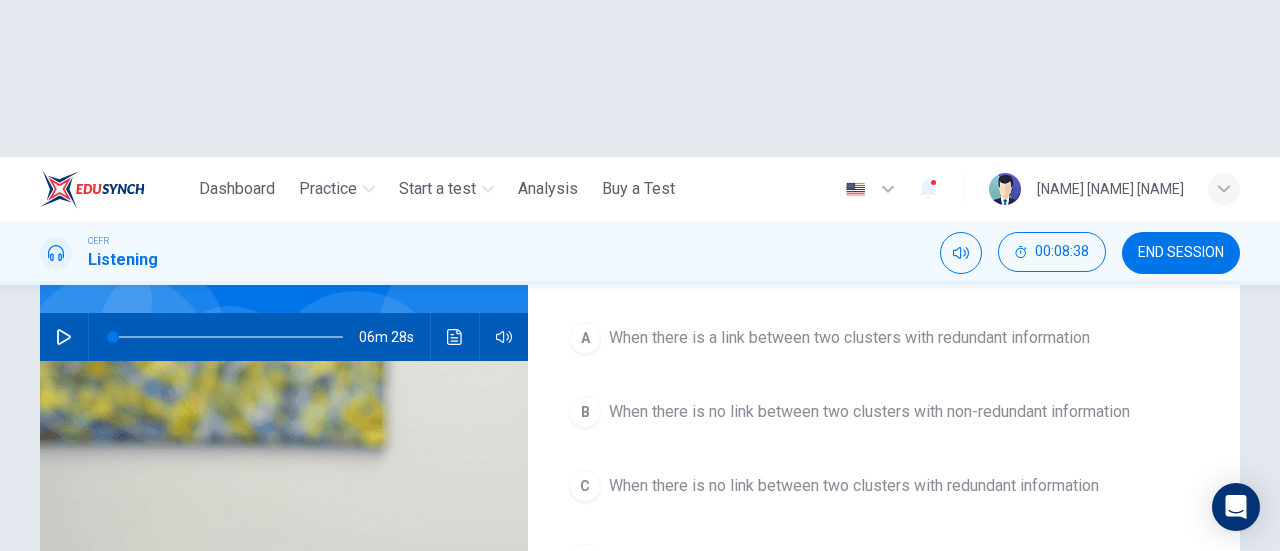 scroll, scrollTop: 200, scrollLeft: 0, axis: vertical 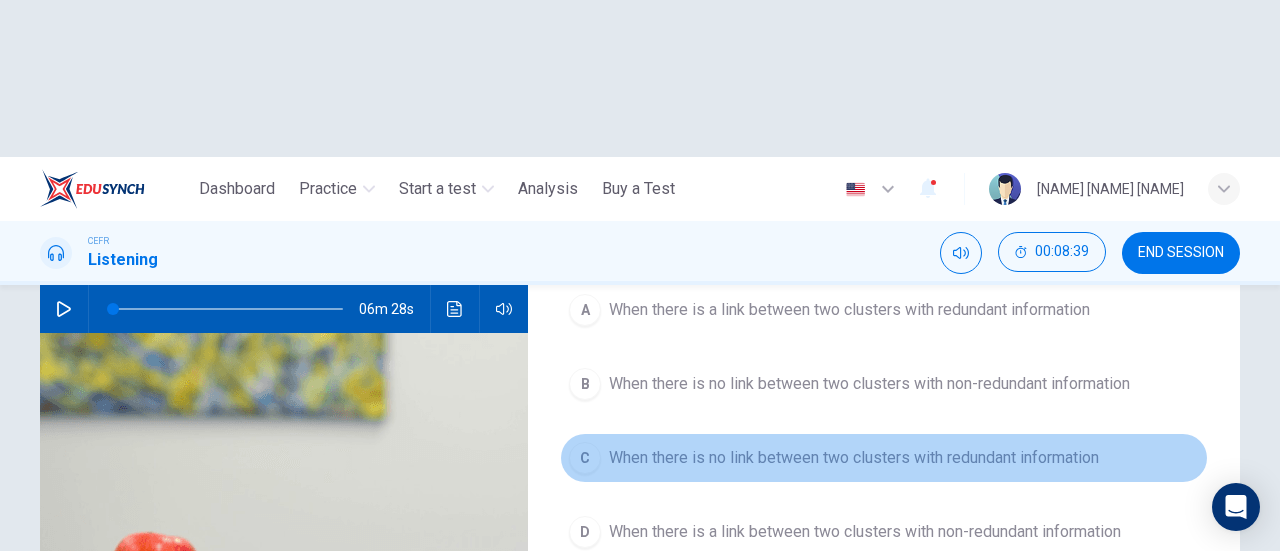 click on "C" at bounding box center (585, 458) 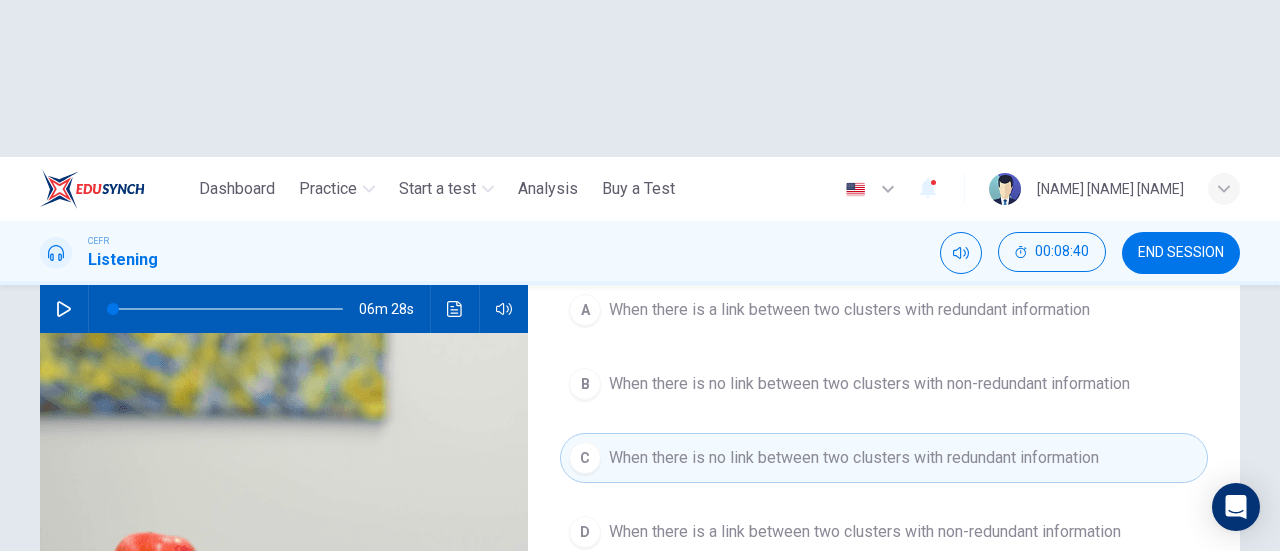 click on "SUBMIT" at bounding box center [709, 668] 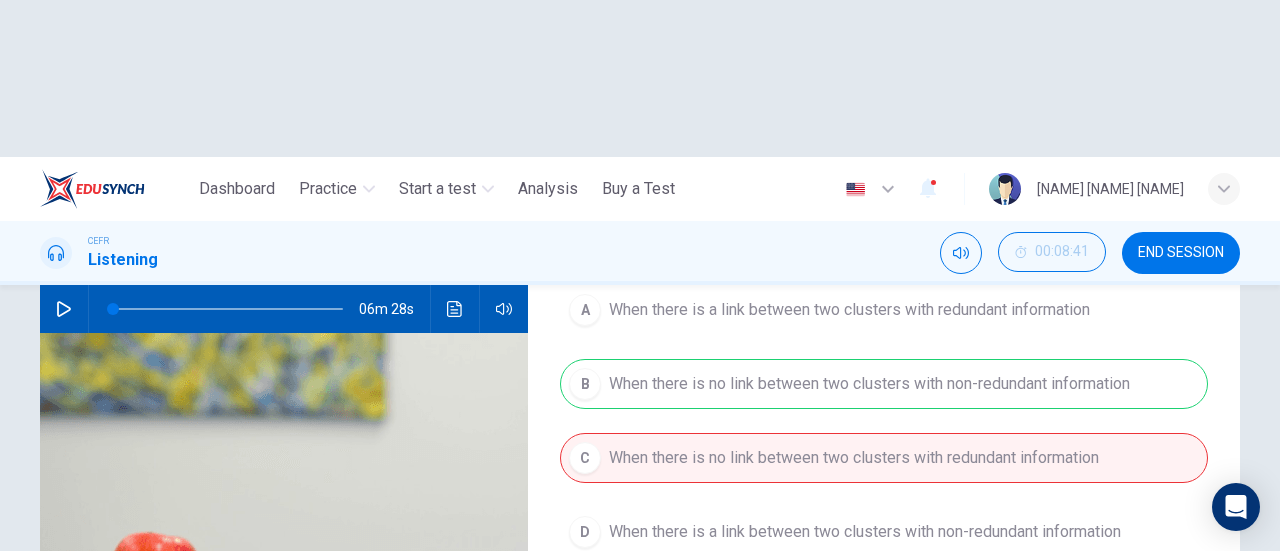 click on "NEXT" at bounding box center (922, 668) 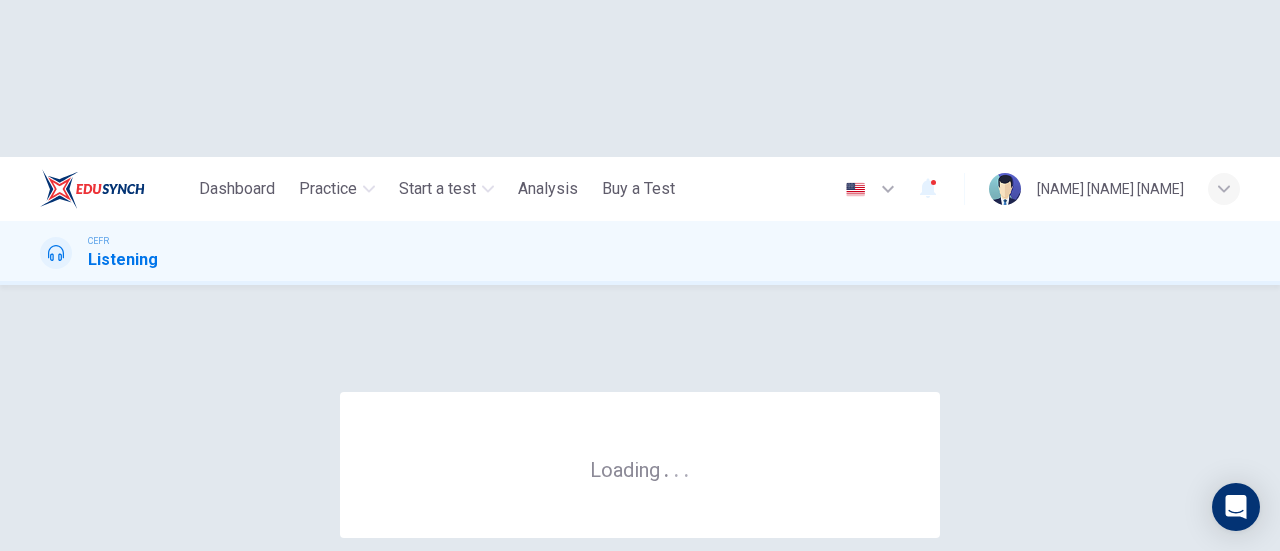 scroll, scrollTop: 0, scrollLeft: 0, axis: both 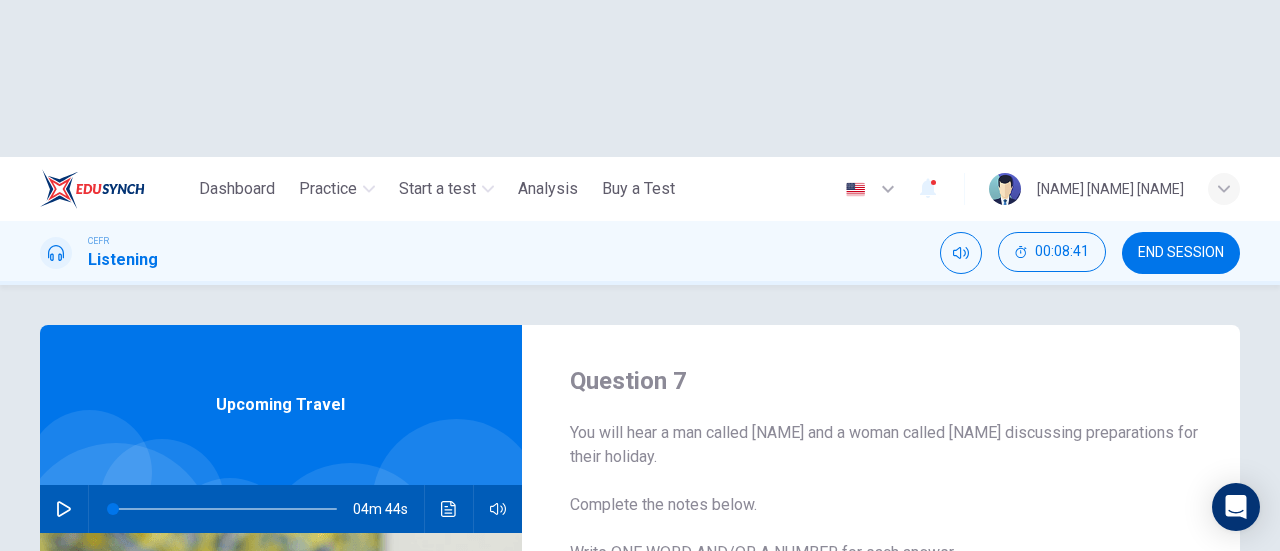 click on "END SESSION" at bounding box center [1181, 253] 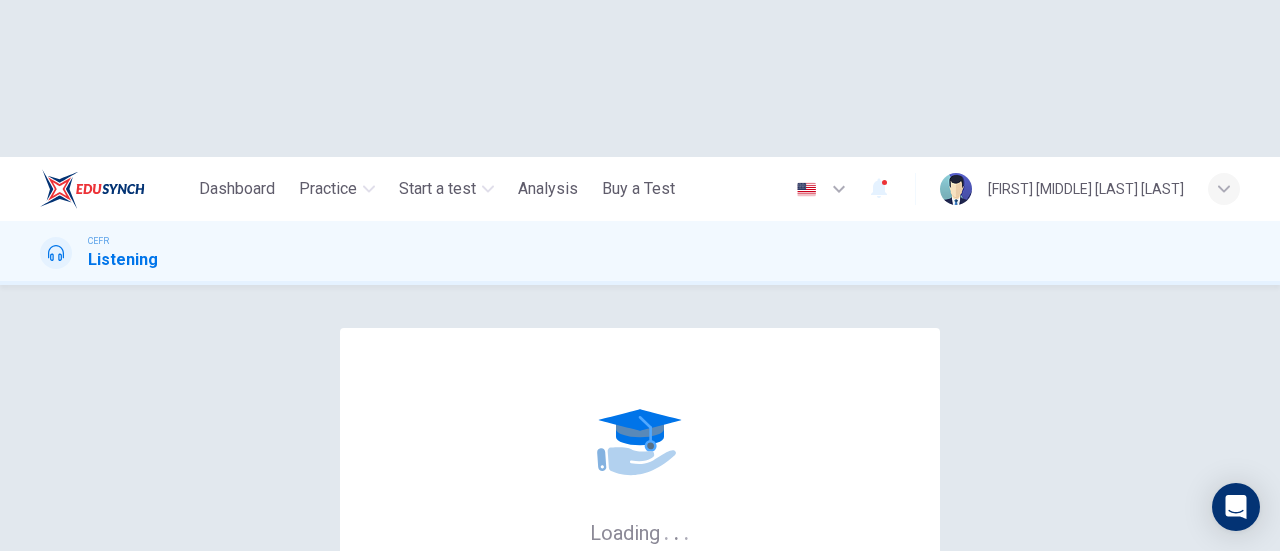 scroll, scrollTop: 0, scrollLeft: 0, axis: both 